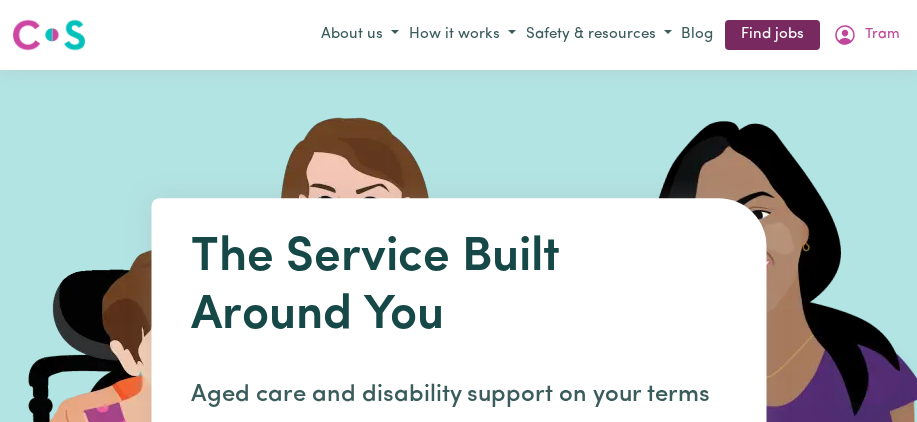 scroll, scrollTop: 0, scrollLeft: 0, axis: both 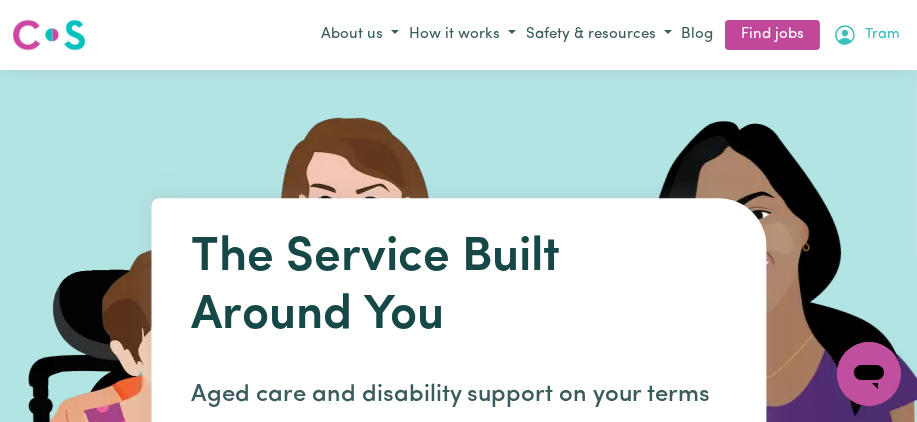 click 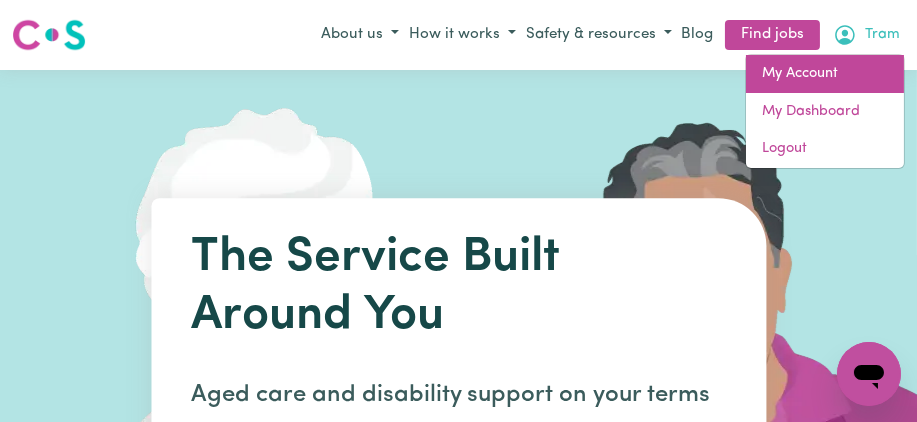 click on "My Account" at bounding box center (825, 74) 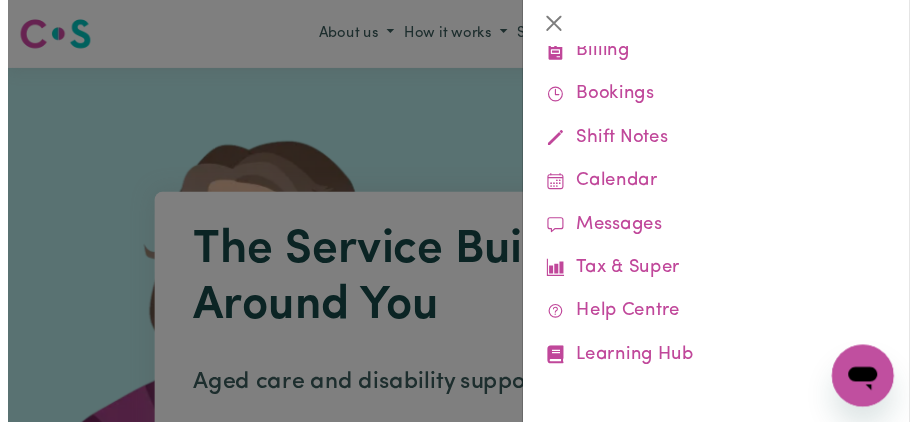 scroll, scrollTop: 342, scrollLeft: 0, axis: vertical 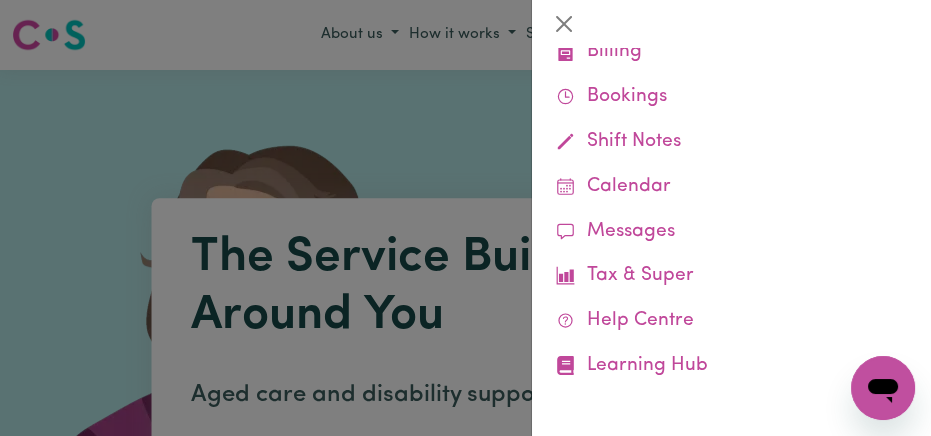 click on "Submit Hours" at bounding box center [731, -37] 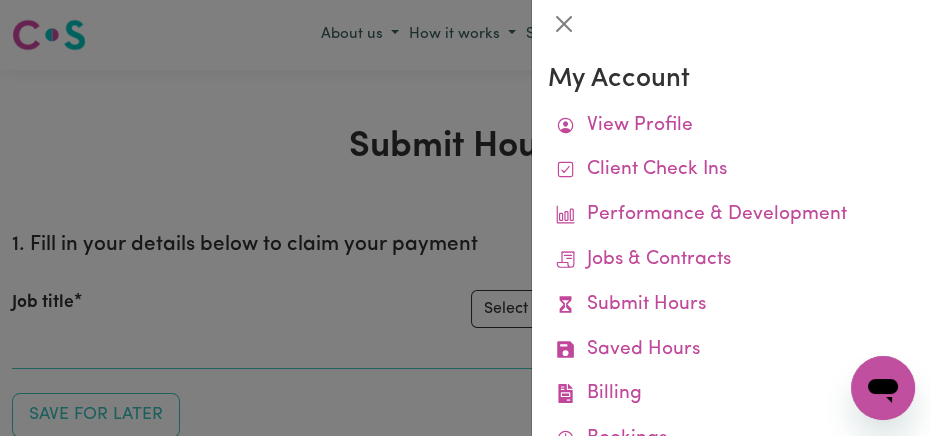 click at bounding box center (465, 218) 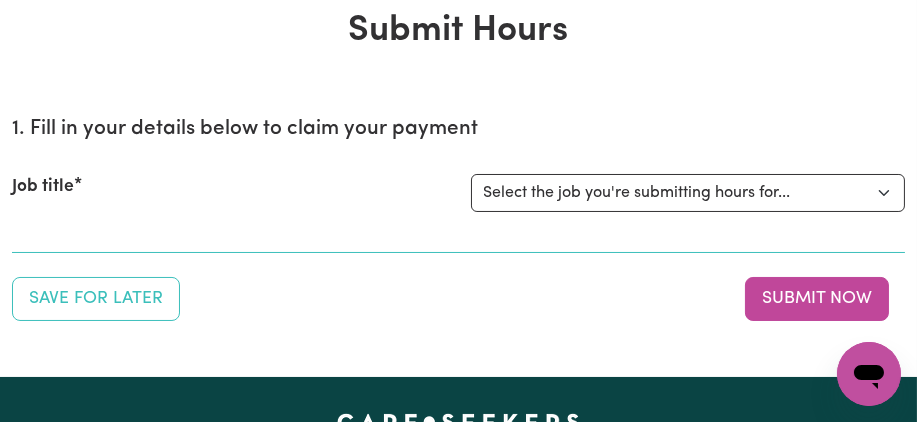 scroll, scrollTop: 203, scrollLeft: 0, axis: vertical 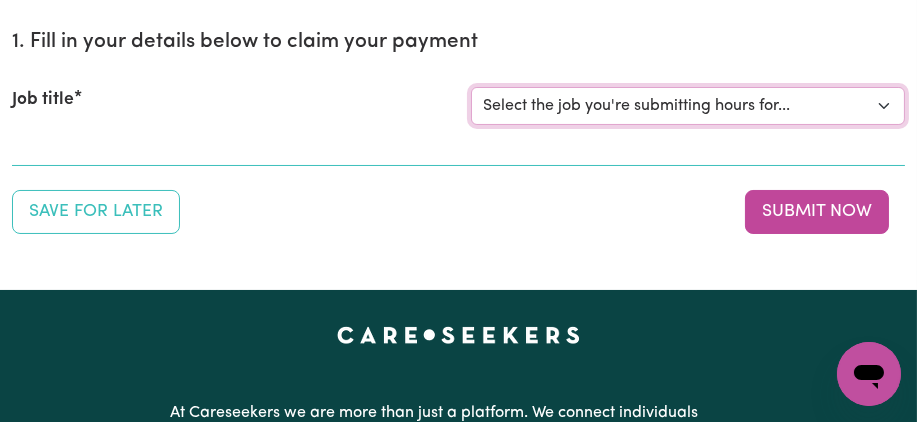 click on "Select the job you're submitting hours for... [[PERSON] - NDIS Number: [NUMBER]] Vietnamese Support workers with experience in Behaviour Support Plans" at bounding box center [688, 106] 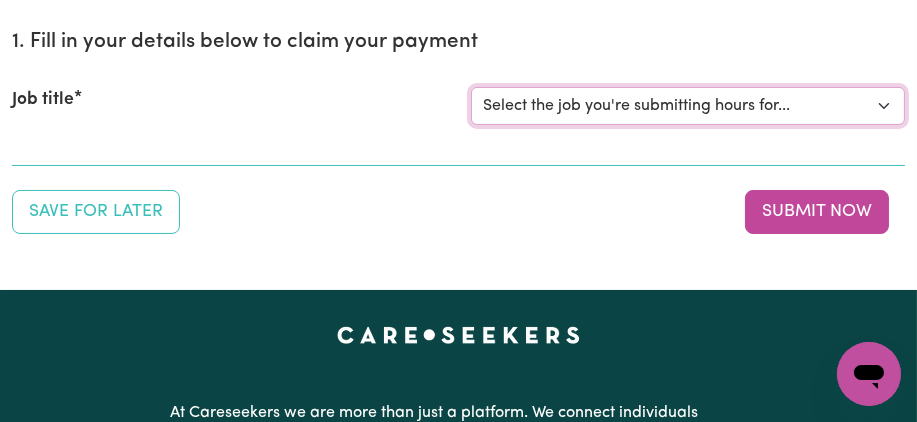 select on "2686" 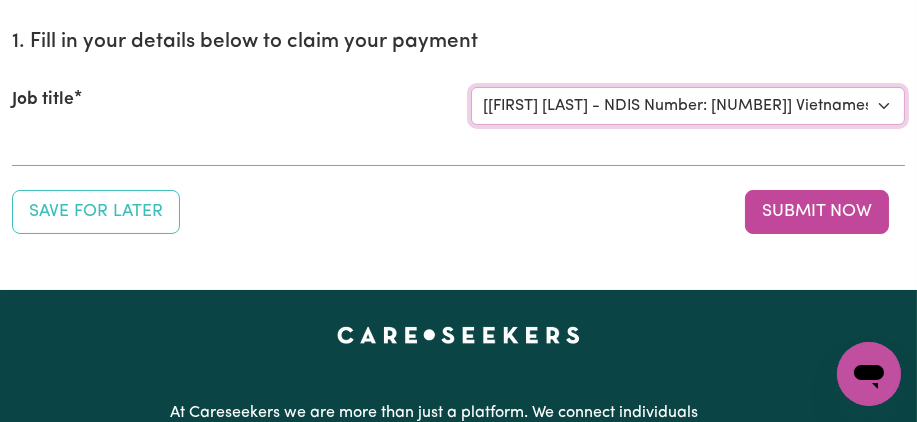 click on "Select the job you're submitting hours for... [[PERSON] - NDIS Number: [NUMBER]] Vietnamese Support workers with experience in Behaviour Support Plans" at bounding box center [688, 106] 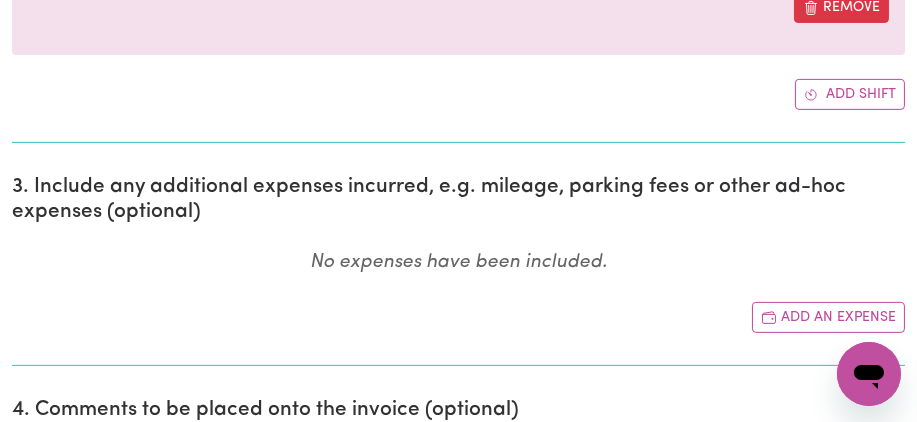 scroll, scrollTop: 1060, scrollLeft: 0, axis: vertical 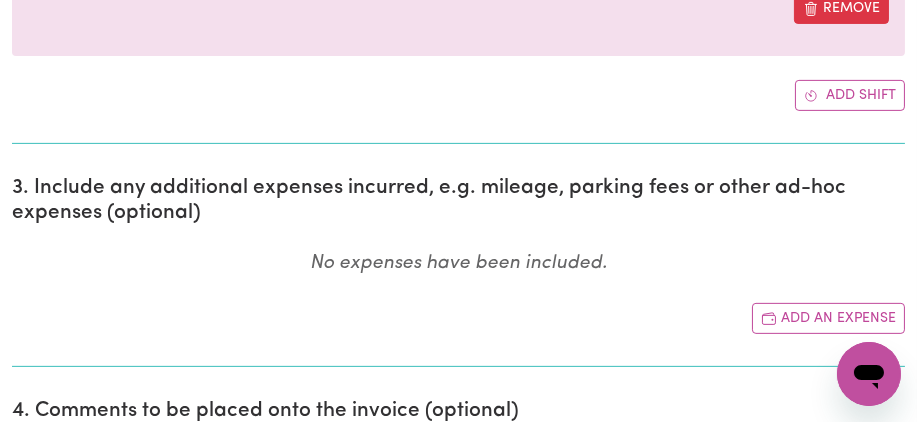 click on "/ / « ‹ August 2025 › » Mon Tue Wed Thu Fri Sat Sun 28 29 30 31 1 2 3 4 5 6 7 8 9 10 11 12 13 14 15 16 17 18 19 20 21 22 23 24 25 26 27 28 29 30 31" at bounding box center (458, -310) 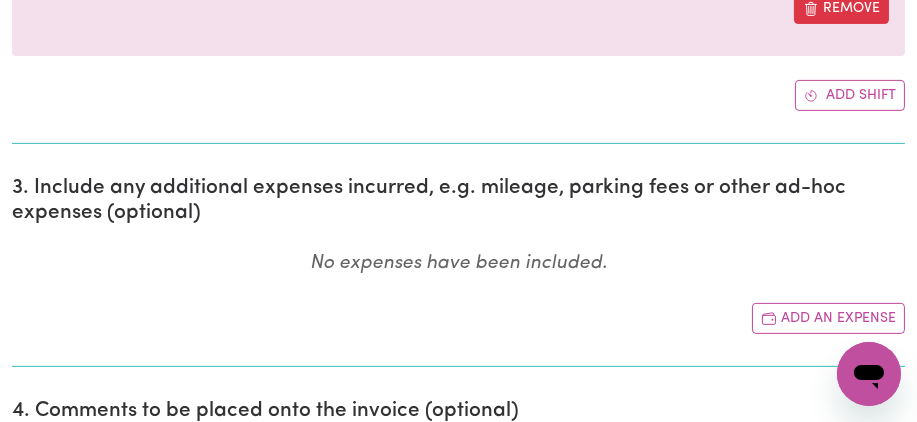 select on "am" 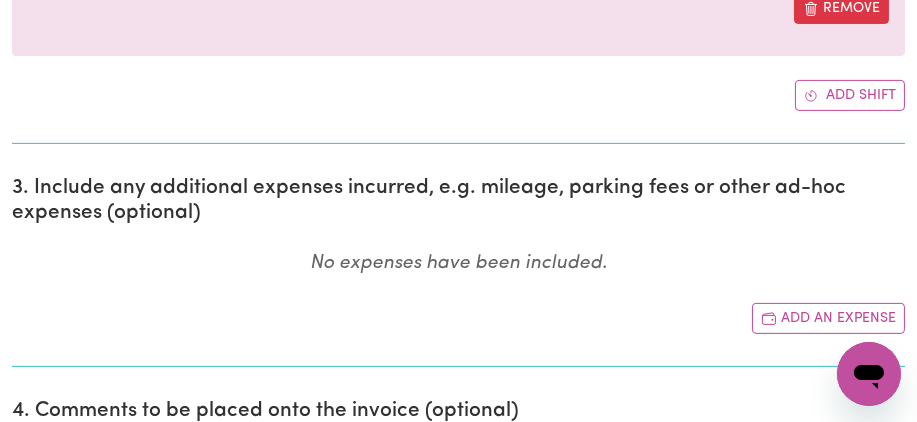 click on "-- AM PM" 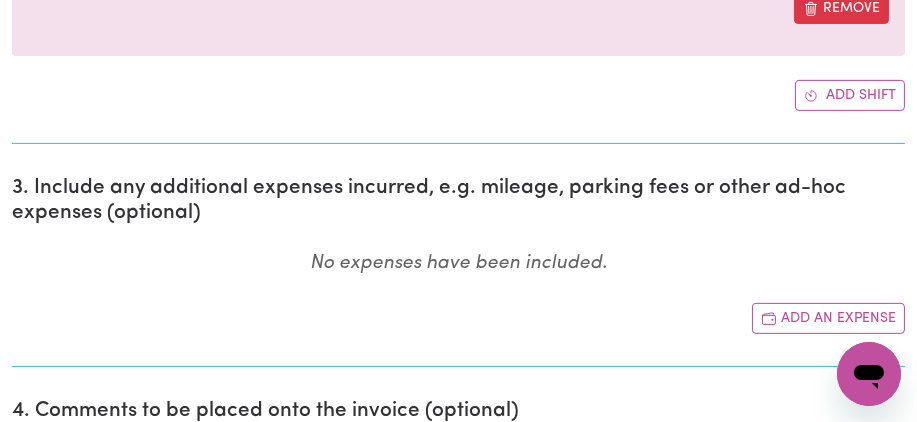 type on "2" 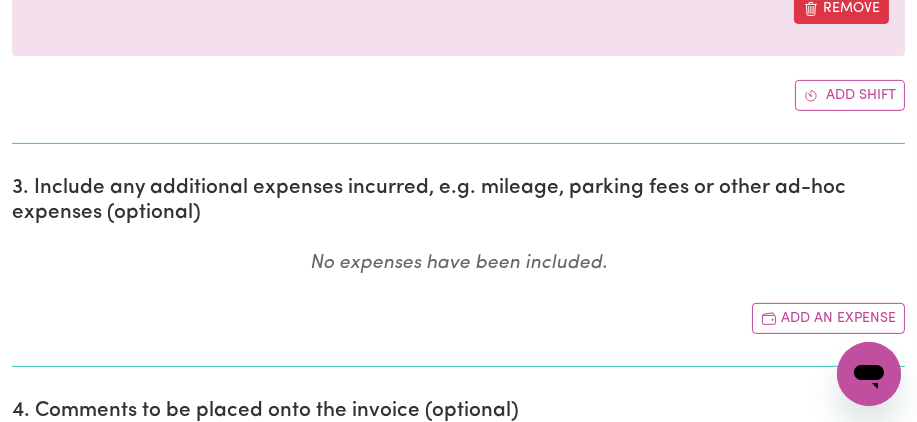 type on "00" 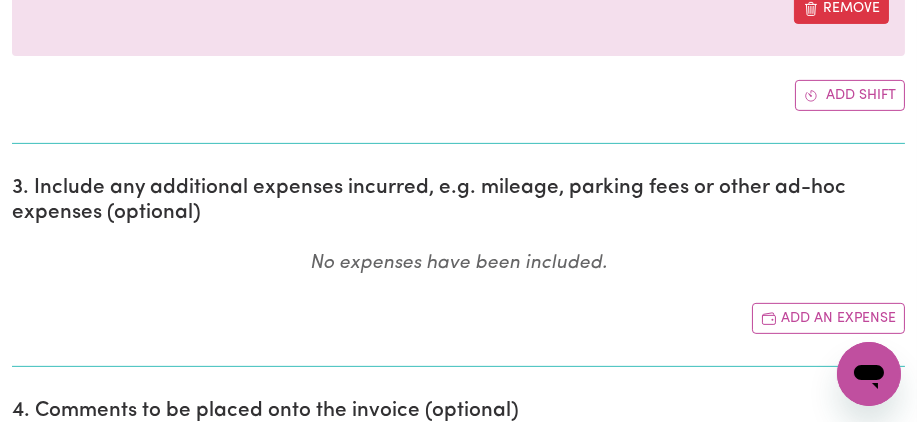 select on "pm" 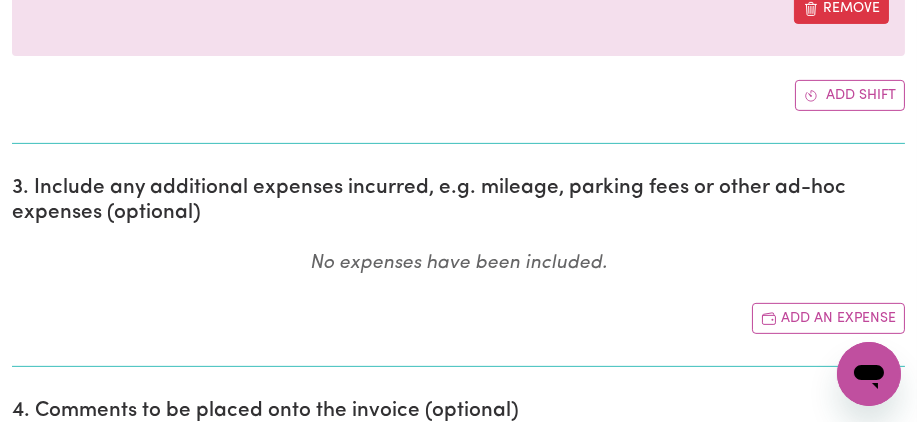 click on "-- AM PM" 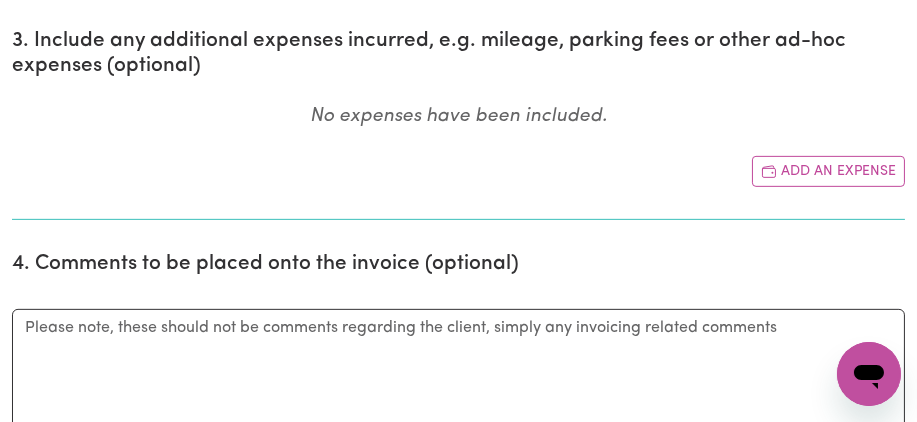 scroll, scrollTop: 1250, scrollLeft: 0, axis: vertical 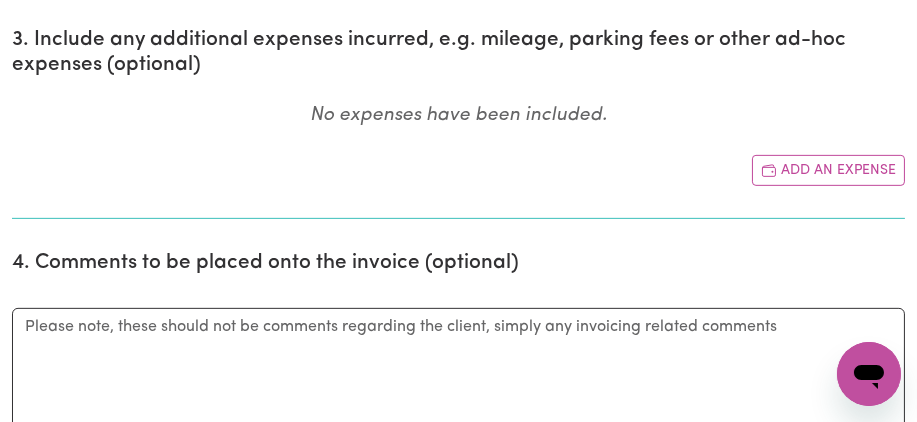click on "Select rate... $[PRICE] (Weekday) $[PRICE] (Saturday) $[PRICE] (Sunday) $[PRICE] (Public Holiday) $[PRICE] (Evening Care)" at bounding box center [458, -253] 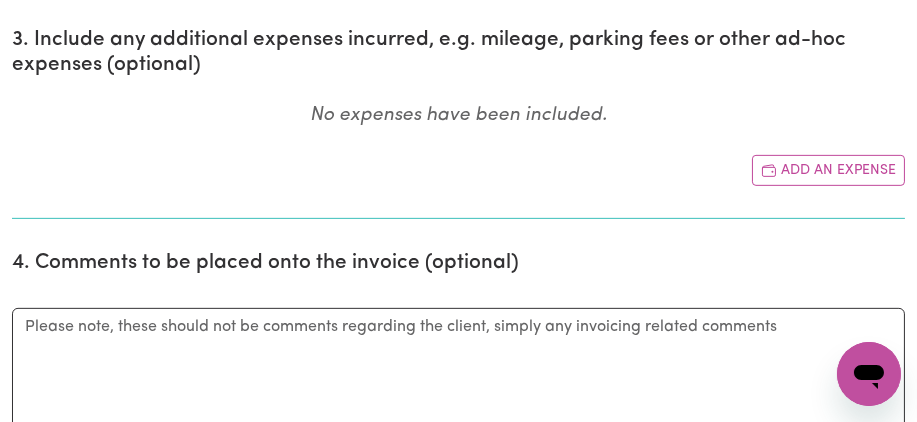 select on "54.21-Weekday" 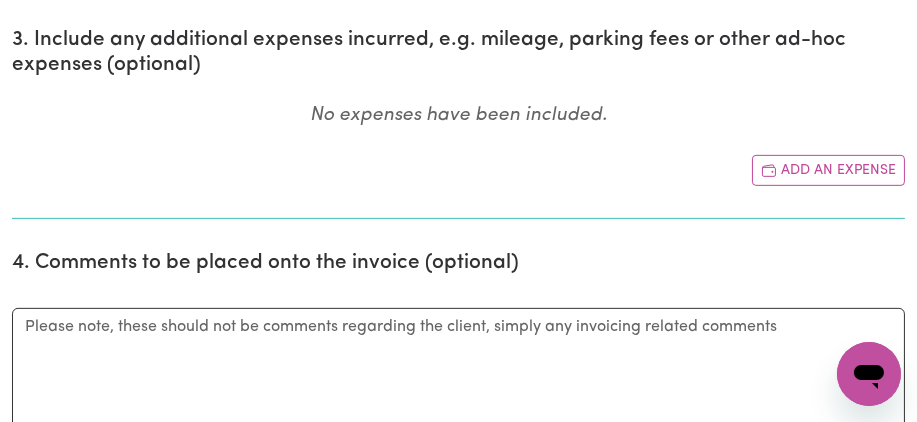 click on "Select rate... $[PRICE] (Weekday) $[PRICE] (Saturday) $[PRICE] (Sunday) $[PRICE] (Public Holiday) $[PRICE] (Evening Care)" at bounding box center [458, -253] 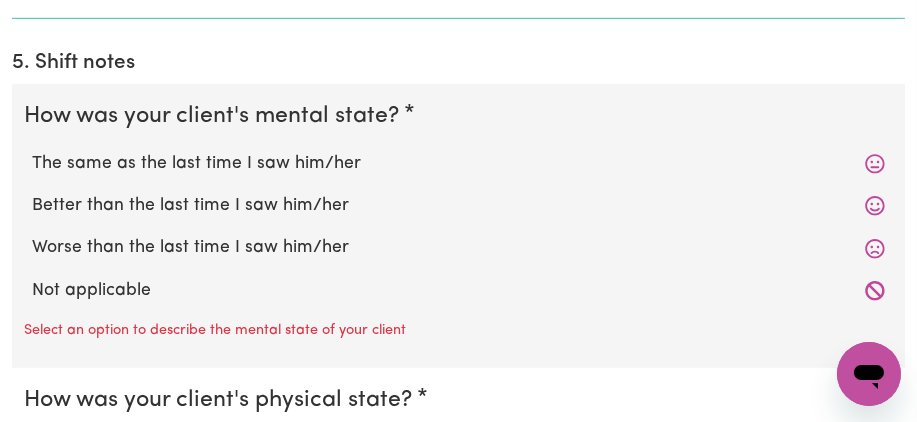 scroll, scrollTop: 1730, scrollLeft: 0, axis: vertical 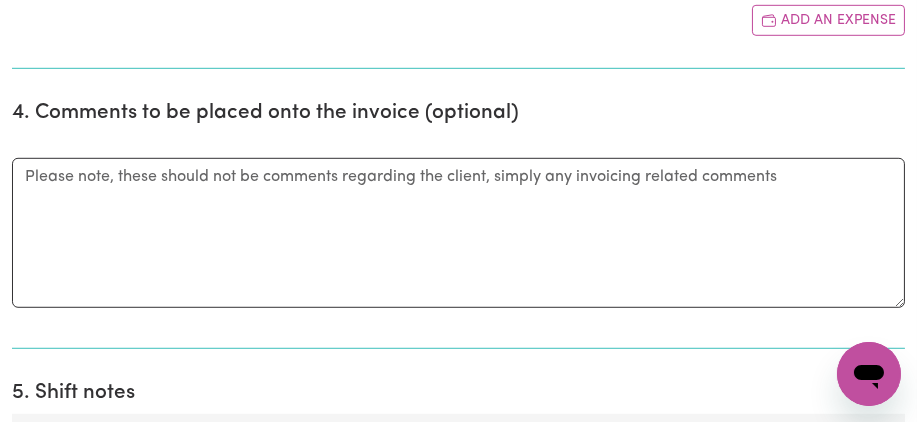 click on "/ / « ‹ August 2025 › » Mon Tue Wed Thu Fri Sat Sun 28 29 30 31 1 2 3 4 5 6 7 8 9 10 11 12 13 14 15 16 17 18 19 20 21 22 23 24 25 26 27 28 29 30 31" at bounding box center (458, -607) 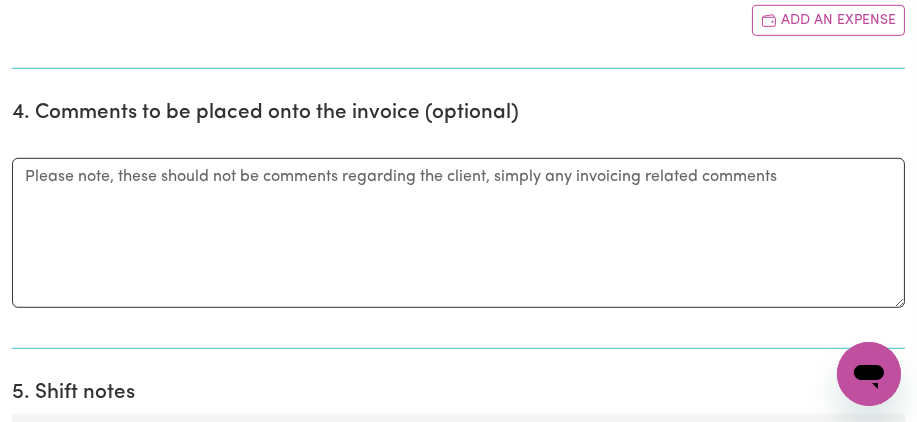 type on "7" 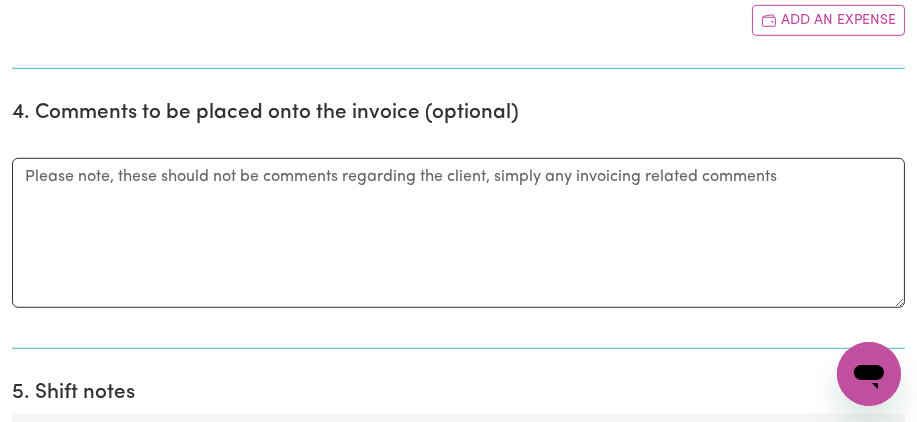 type on "0" 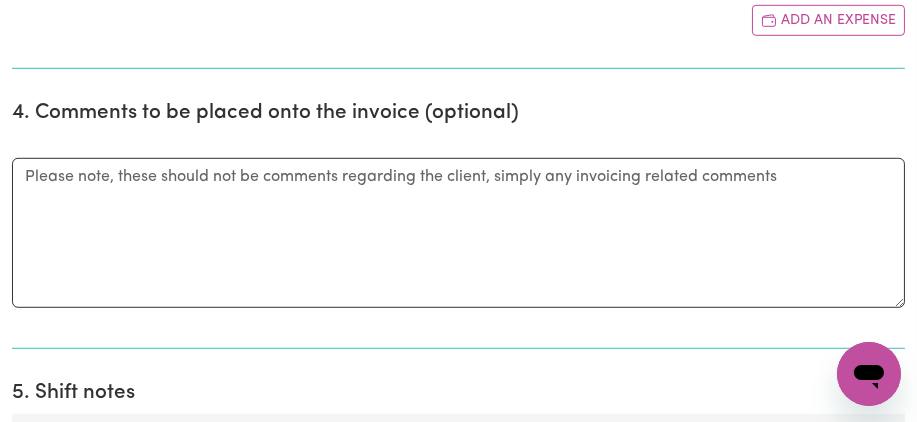 select on "am" 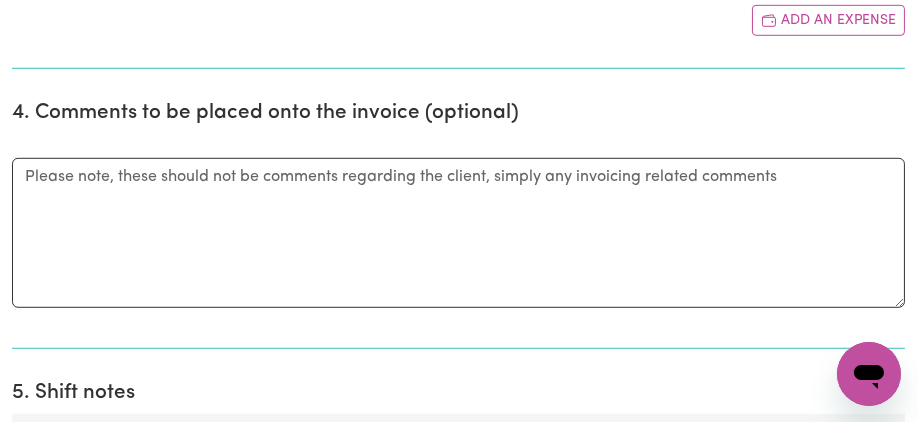 click on "-- AM PM" 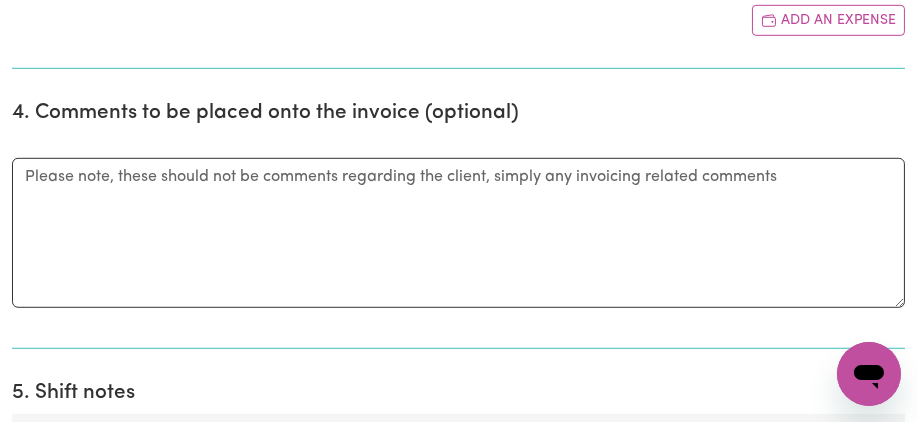 type on "2" 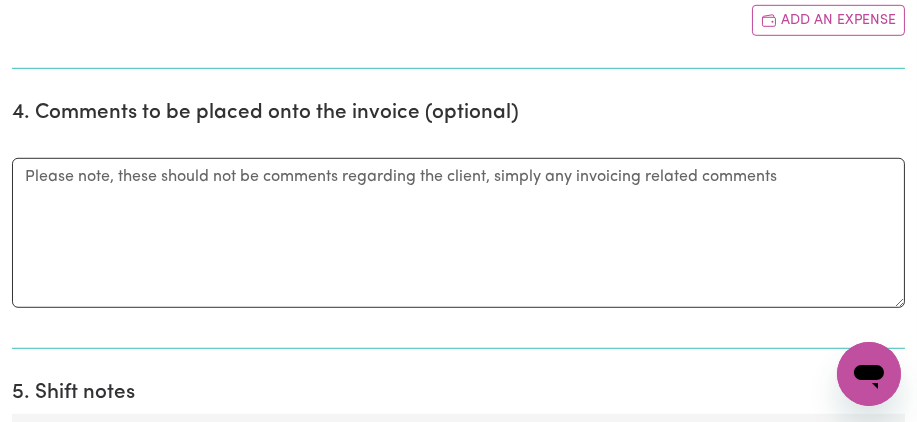 type on "0" 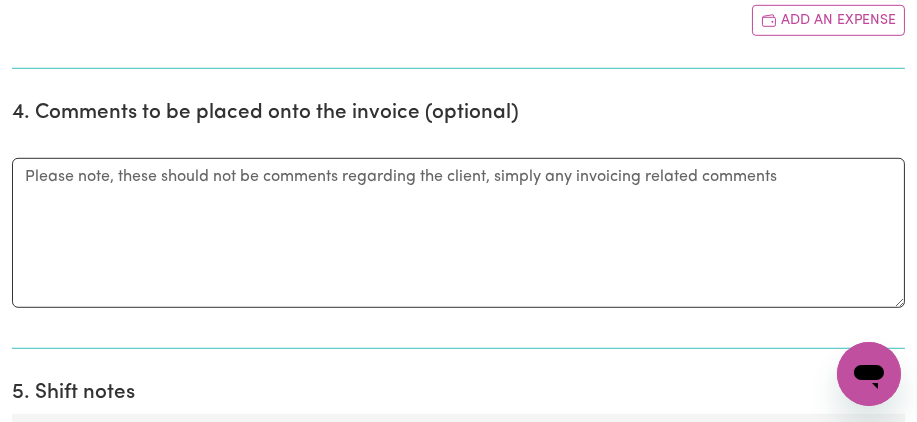select on "pm" 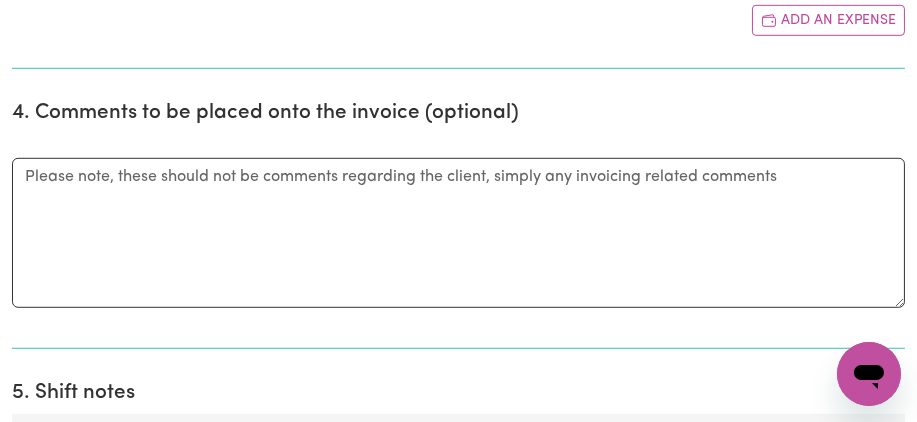 click on "-- AM PM" 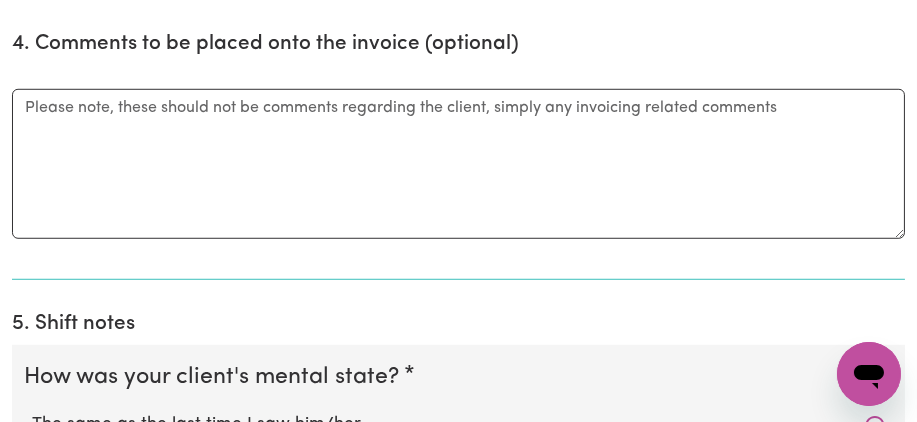 scroll, scrollTop: 1992, scrollLeft: 2, axis: both 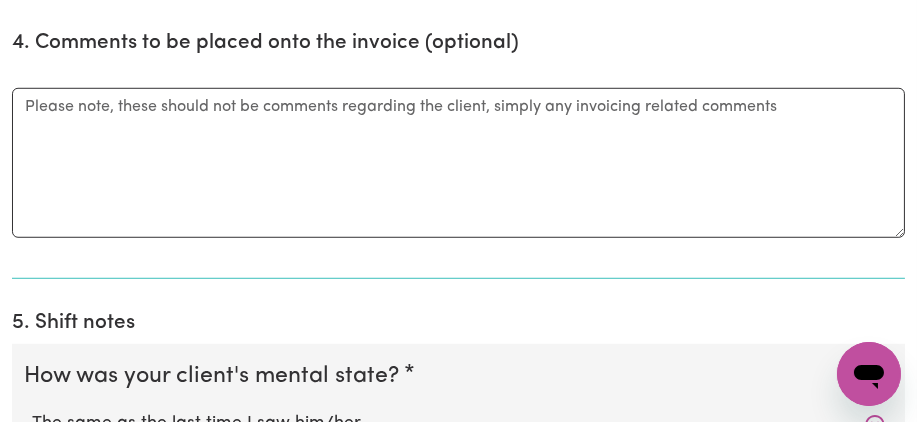 click on "Select rate... $[PRICE] (Weekday) $[PRICE] (Saturday) $[PRICE] (Sunday) $[PRICE] (Public Holiday) $[PRICE] (Evening Care)" at bounding box center (458, -472) 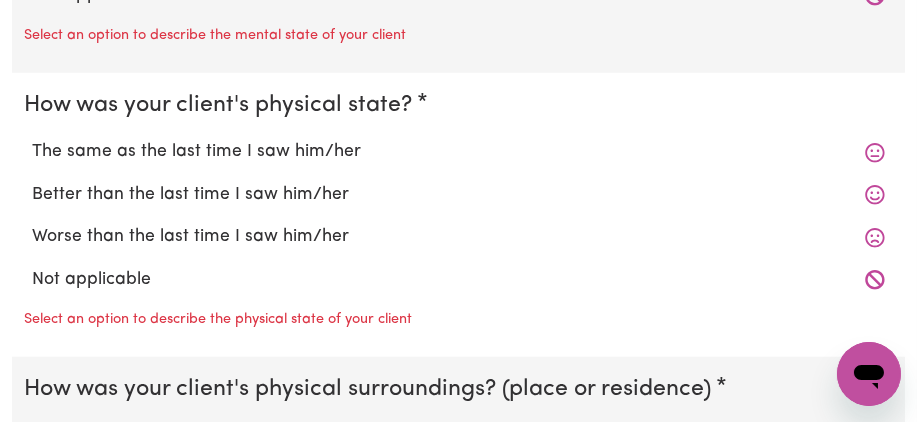 scroll, scrollTop: 2549, scrollLeft: 2, axis: both 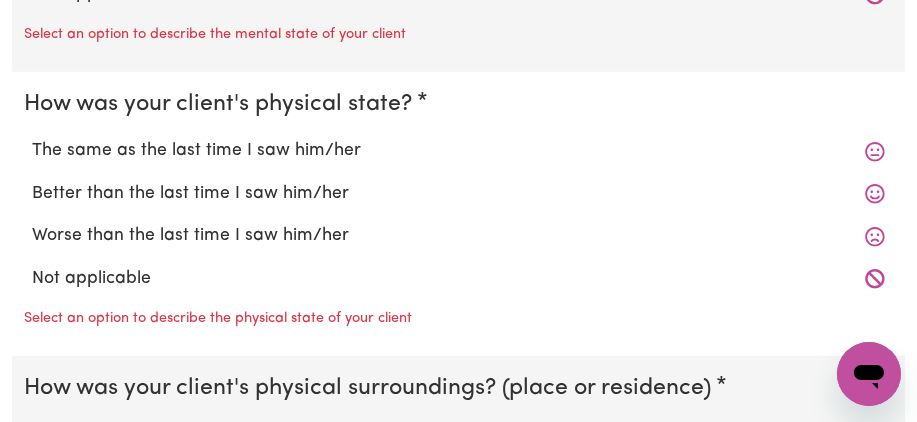 click on "Add shift" at bounding box center (850, -829) 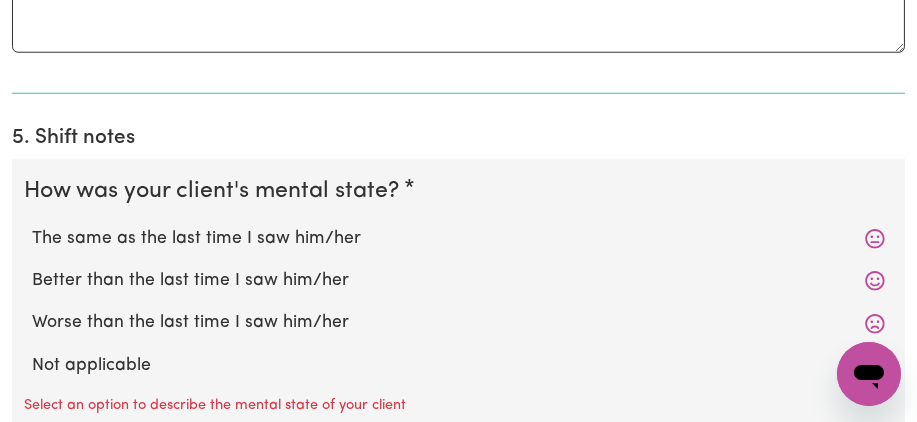 scroll, scrollTop: 2658, scrollLeft: 4, axis: both 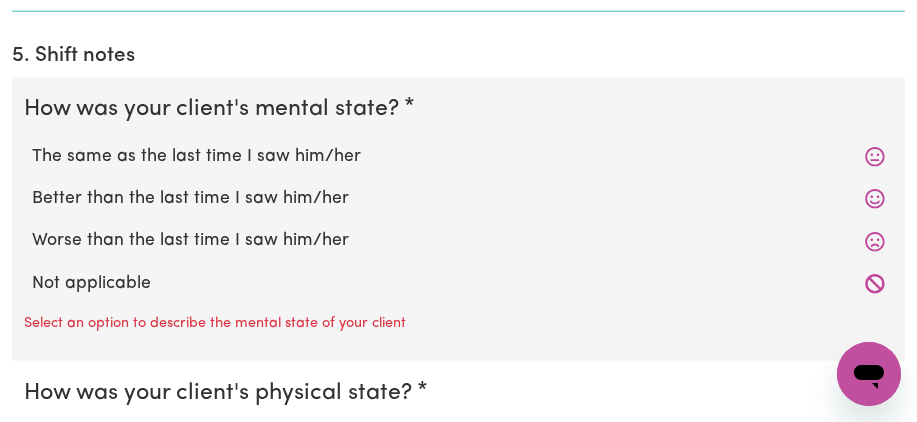 click on "Select rate... $[PRICE] (Weekday) $[PRICE] (Saturday) $[PRICE] (Sunday) $[PRICE] (Public Holiday) $[PRICE] (Evening Care)" at bounding box center [458, -740] 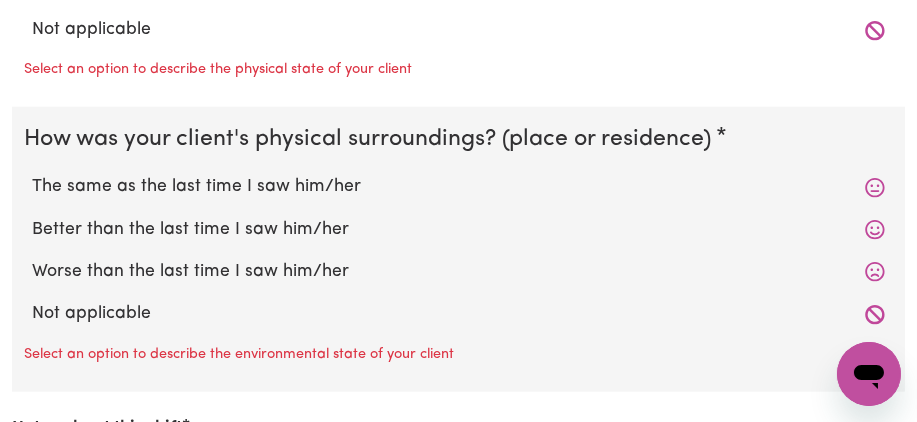 scroll, scrollTop: 3335, scrollLeft: 4, axis: both 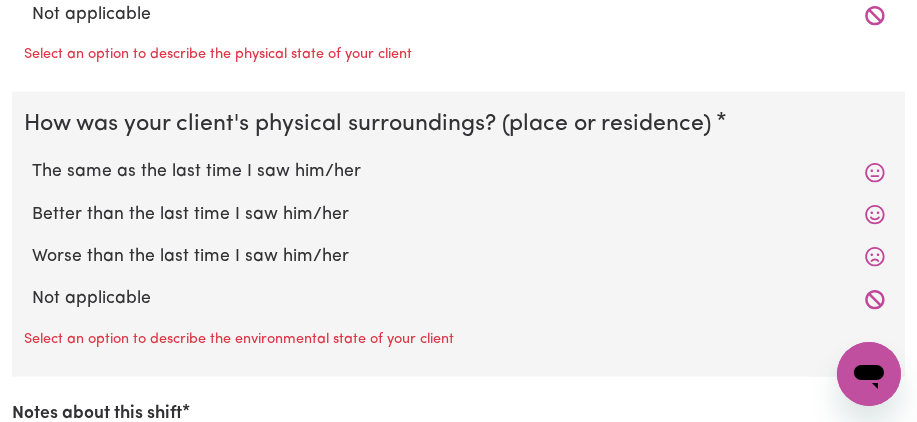 click on "Add shift" at bounding box center (850, -1093) 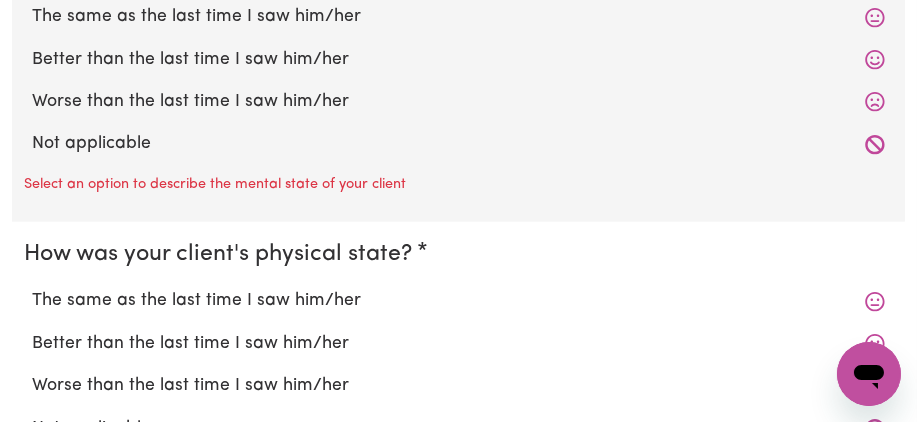 scroll, scrollTop: 3404, scrollLeft: 4, axis: both 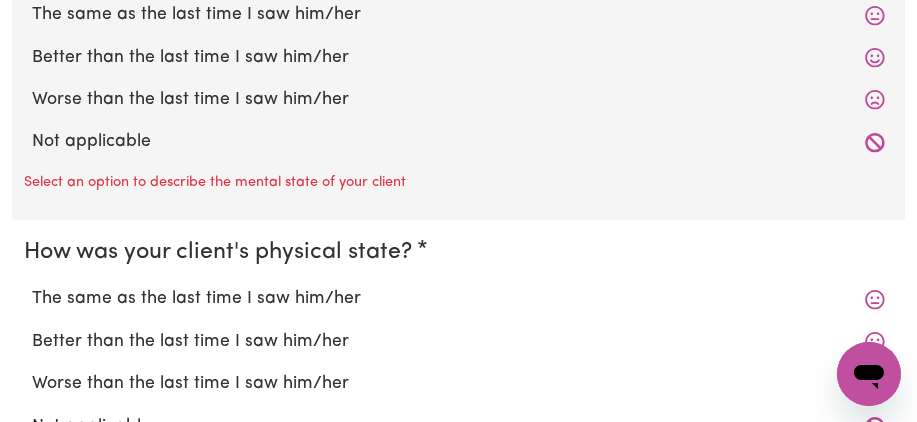 click on "/ / « ‹ August 2025 › » Mon Tue Wed Thu Fri Sat Sun 28 29 30 31 1 2 3 4 5 6 7 8 9 10 11 12 13 14 15 16 17 18 19 20 21 22 23 24 25 26 27 28 29 30 31" at bounding box center [458, -1086] 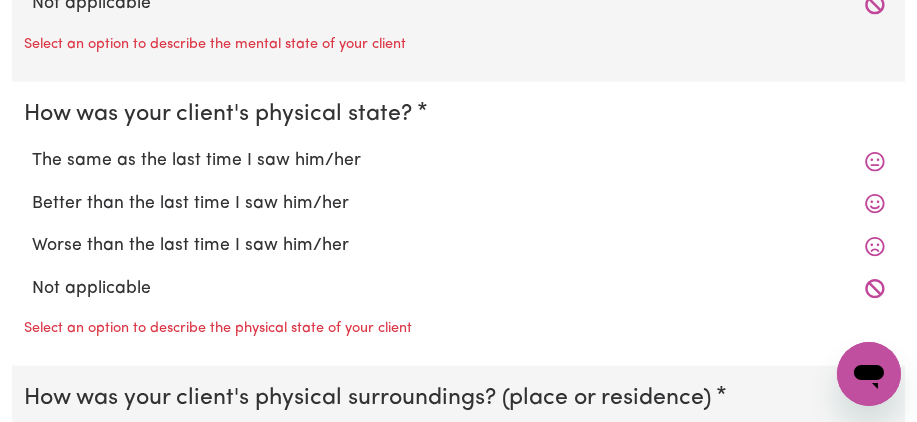 scroll, scrollTop: 3597, scrollLeft: 4, axis: both 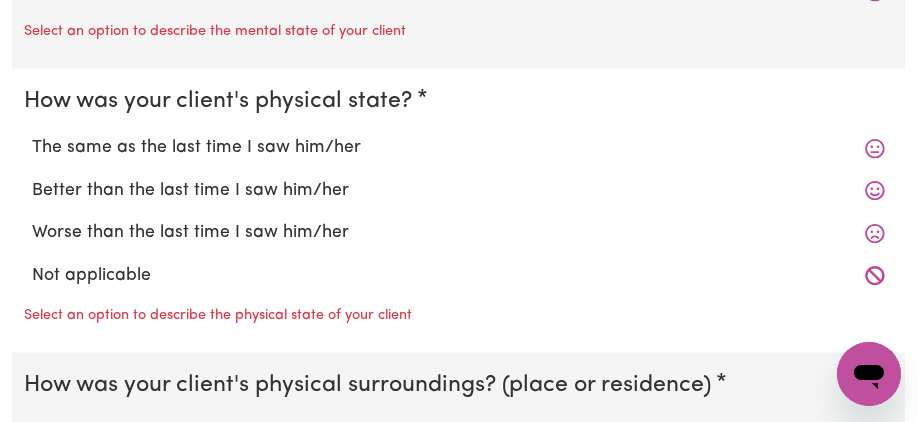 click on "Select rate... $[PRICE] (Weekday) $[PRICE] (Saturday) $[PRICE] (Sunday) $[PRICE] (Public Holiday) $[PRICE] (Evening Care)" at bounding box center [458, -1032] 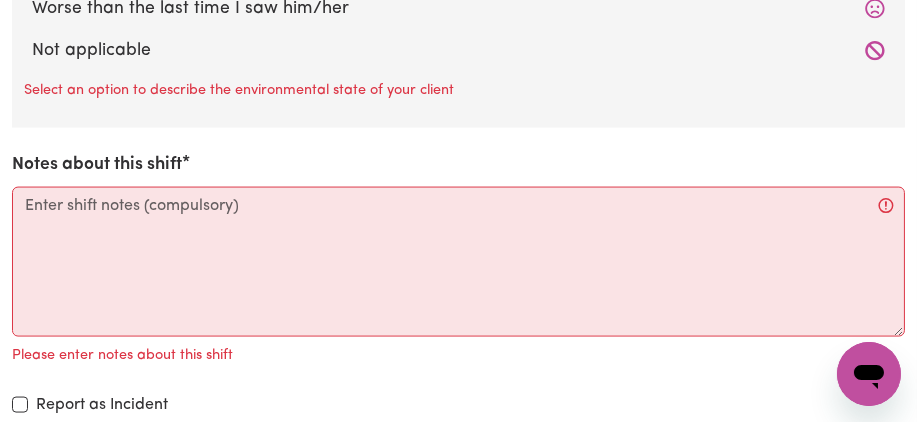 scroll, scrollTop: 4113, scrollLeft: 4, axis: both 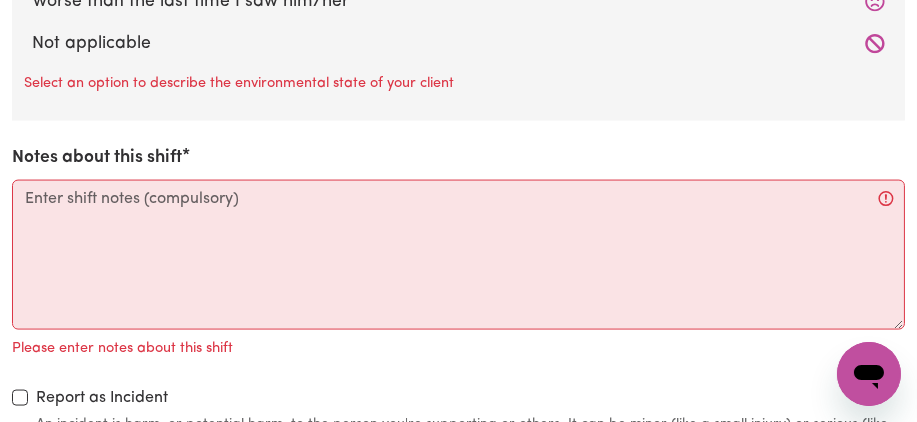 click on "Add shift" at bounding box center [850, -1348] 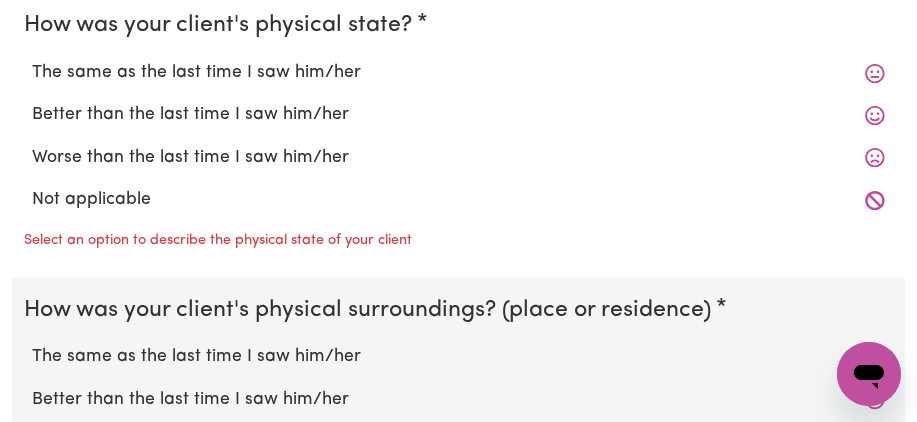 scroll, scrollTop: 4154, scrollLeft: 5, axis: both 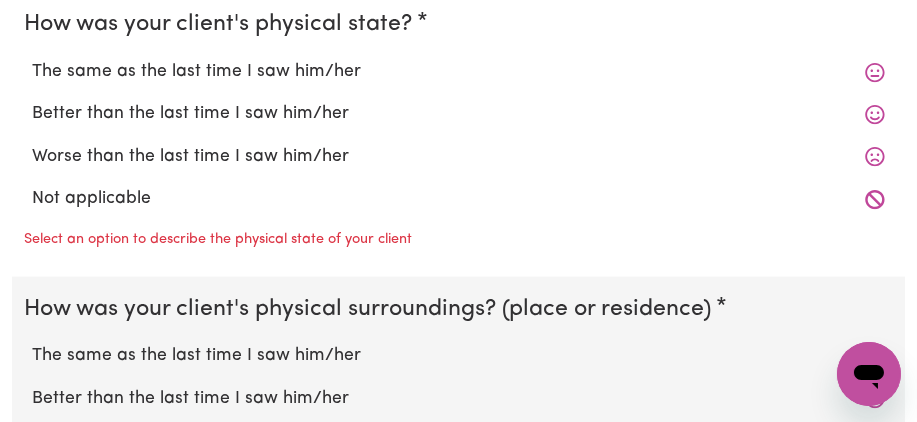 click on "/ / « ‹ August 2025 › » Mon Tue Wed Thu Fri Sat Sun 28 29 30 31 1 2 3 4 5 6 7 8 9 10 11 12 13 14 15 16 17 18 19 20 21 22 23 24 25 26 27 28 29 30 31" at bounding box center (458, -1314) 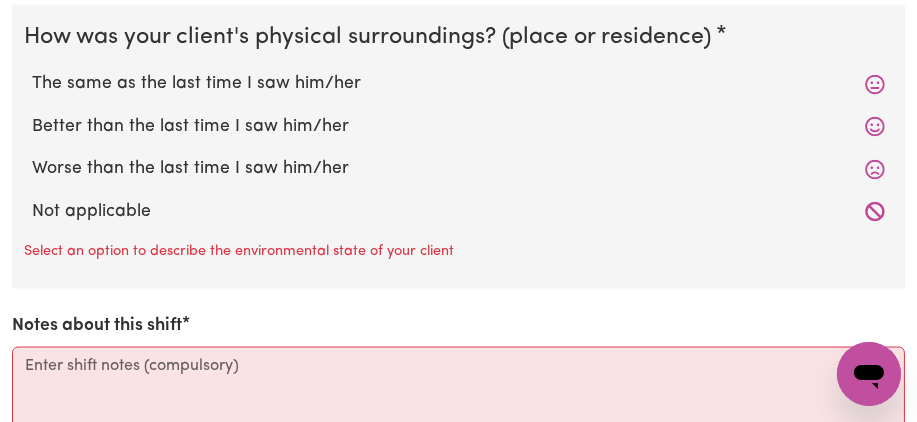 scroll, scrollTop: 4469, scrollLeft: 5, axis: both 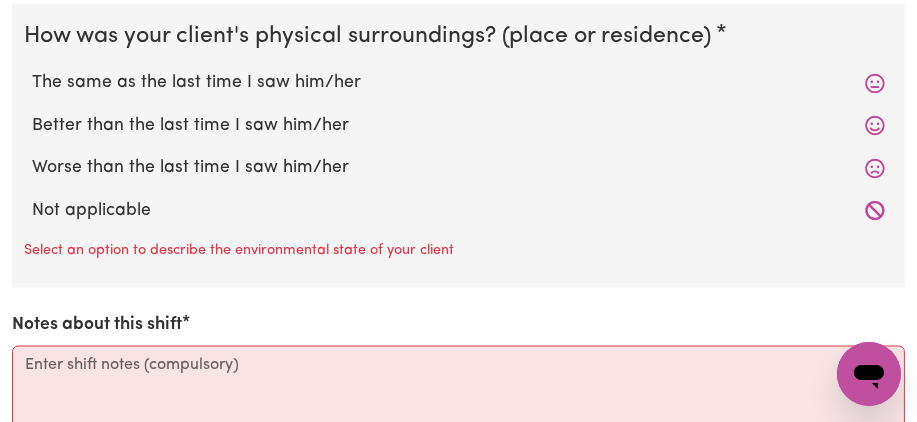 click on "Select rate... $[PRICE] (Weekday) $[PRICE] (Saturday) $[PRICE] (Sunday) $[PRICE] (Public Holiday) $[PRICE] (Evening Care)" at bounding box center (458, -1382) 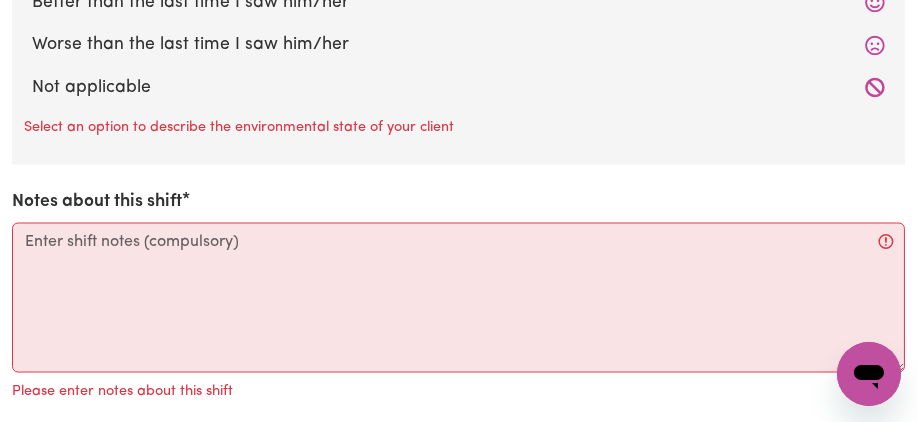 scroll, scrollTop: 4675, scrollLeft: 5, axis: both 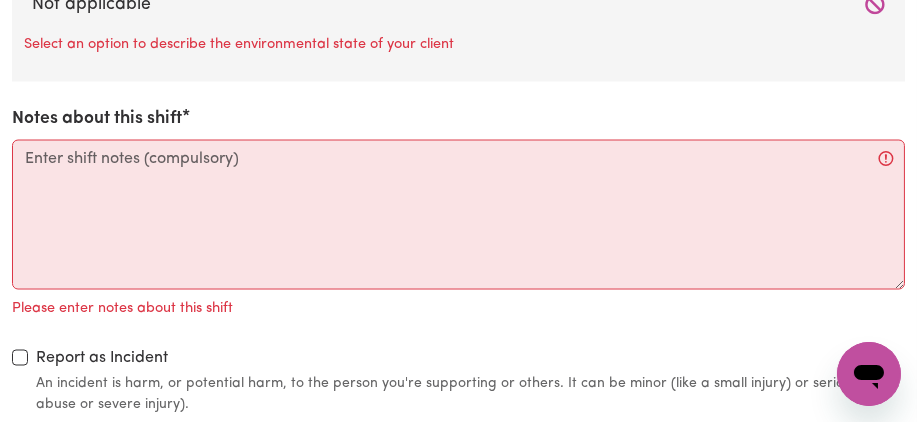 click on "Add shift" at bounding box center [850, -1388] 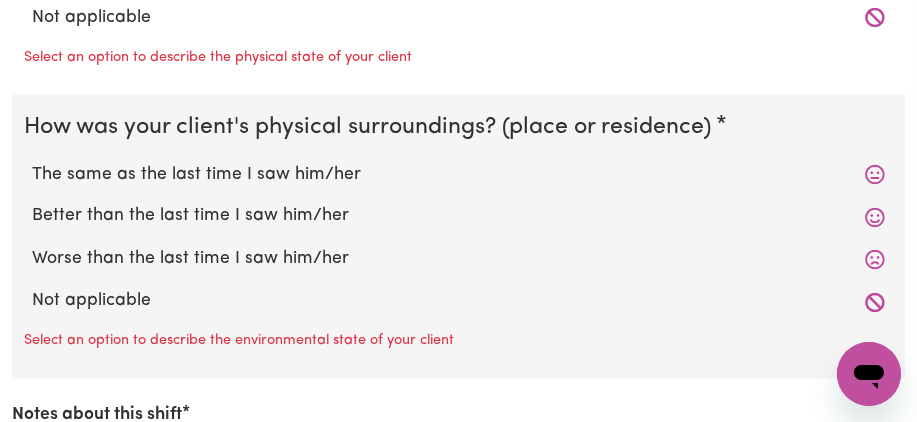scroll, scrollTop: 4875, scrollLeft: 0, axis: vertical 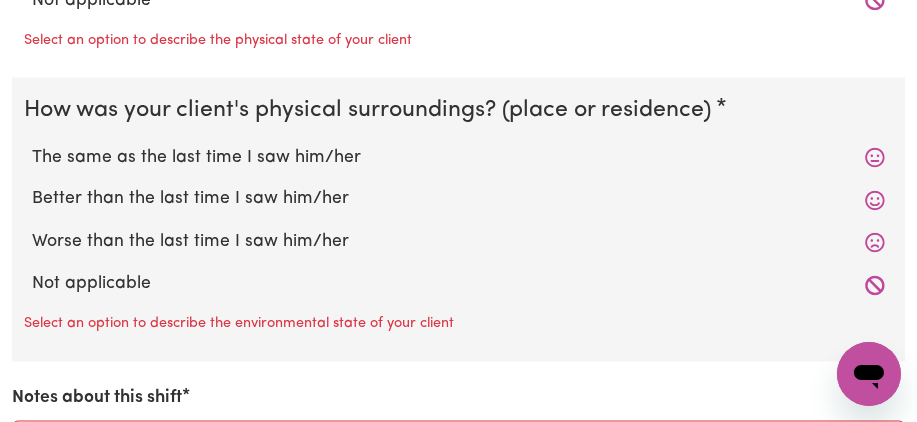 click on "/ /" at bounding box center [458, -1512] 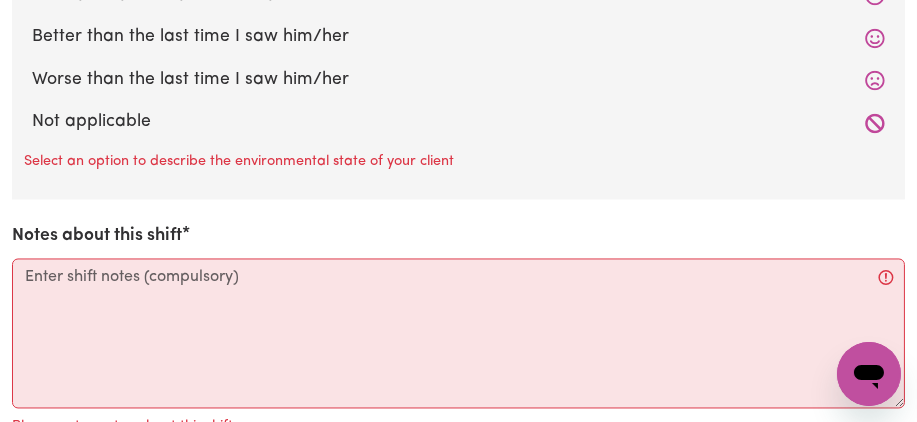 scroll, scrollTop: 5042, scrollLeft: 0, axis: vertical 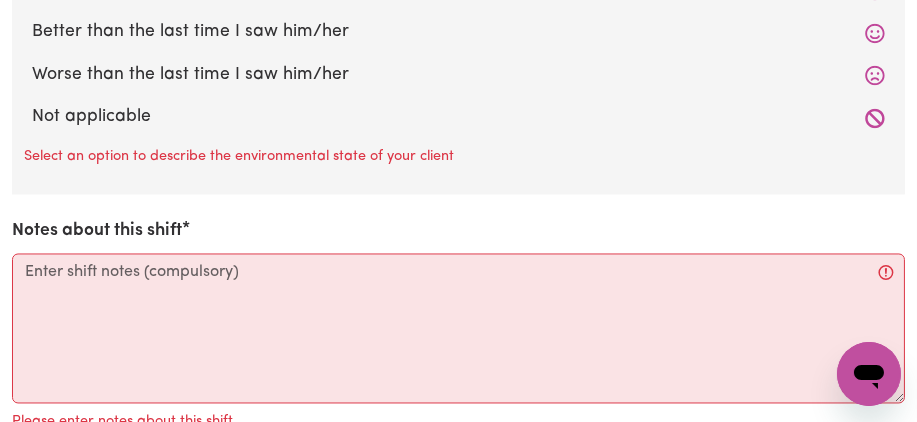 click 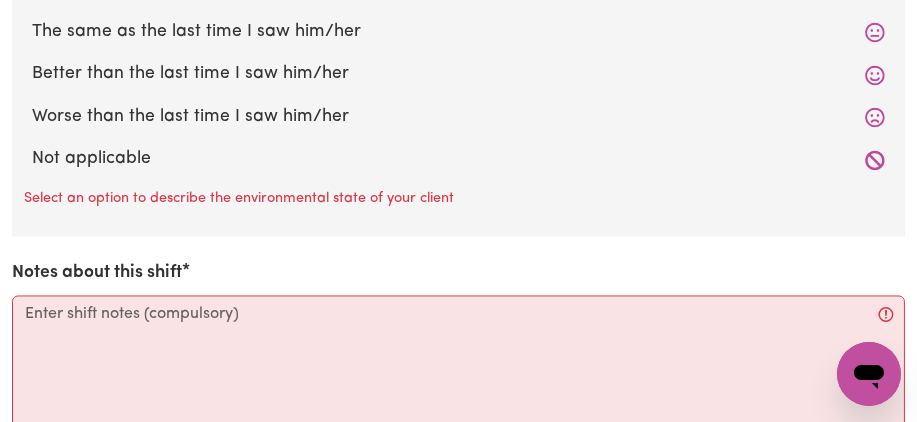 click on "Select rate... $[PRICE] (Weekday) $[PRICE] (Saturday) $[PRICE] (Sunday) $[PRICE] (Public Holiday) $[PRICE] (Evening Care)" at bounding box center [458, -1432] 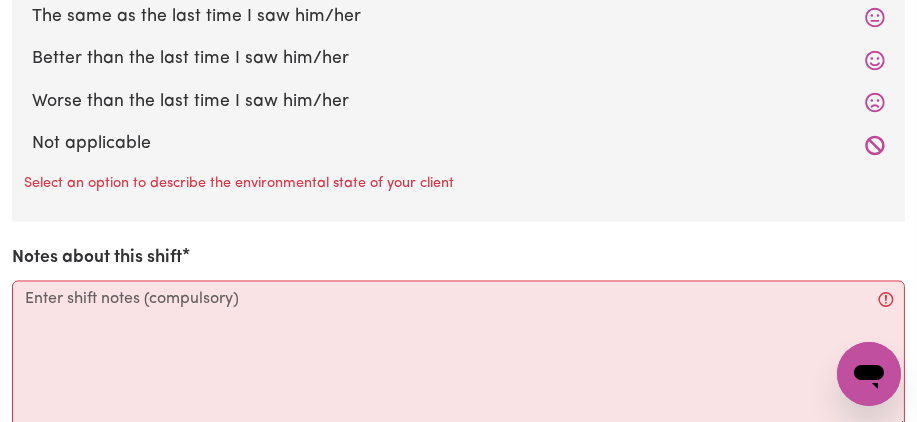 scroll, scrollTop: 5058, scrollLeft: 0, axis: vertical 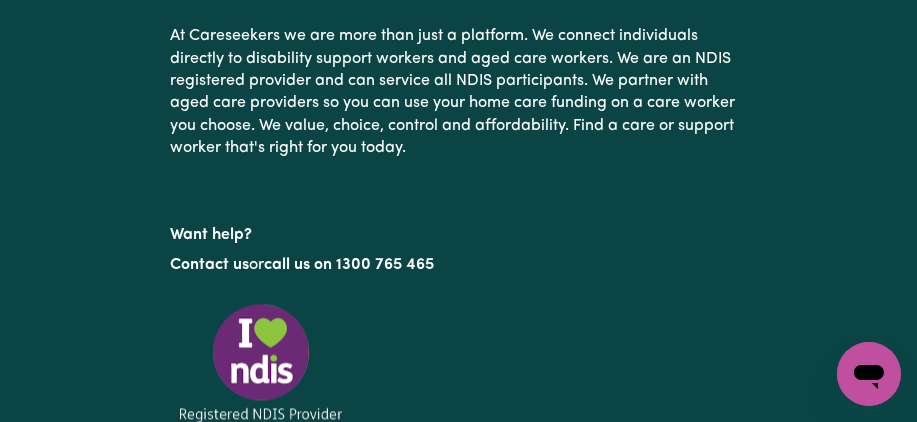 click on "Add an expense" at bounding box center [828, -1811] 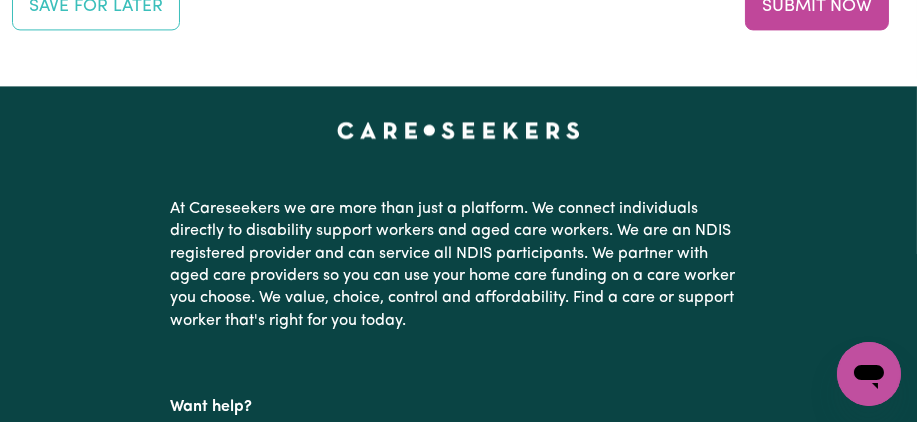 click 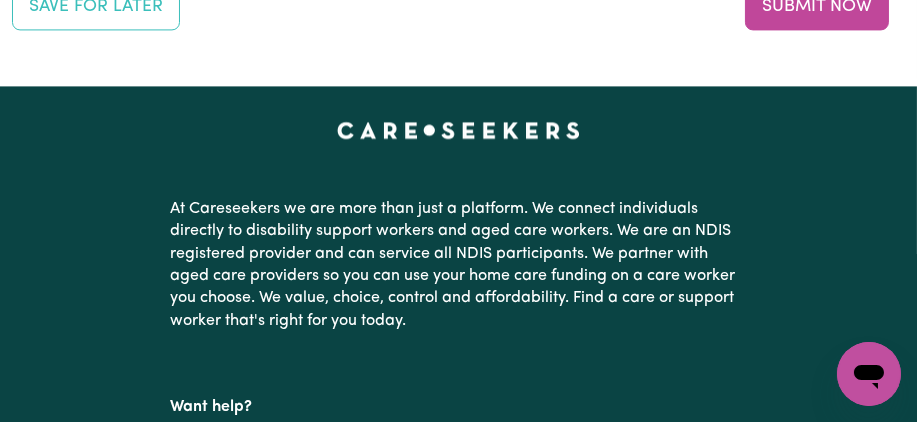 type 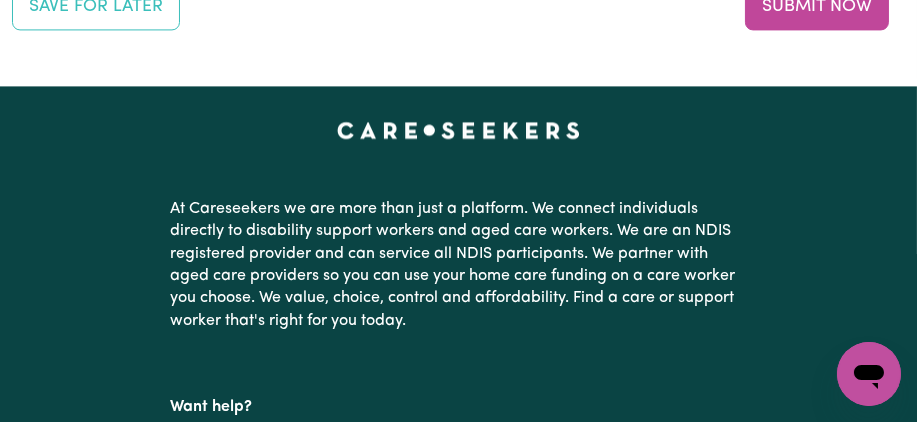 click on "2" at bounding box center (303, -1888) 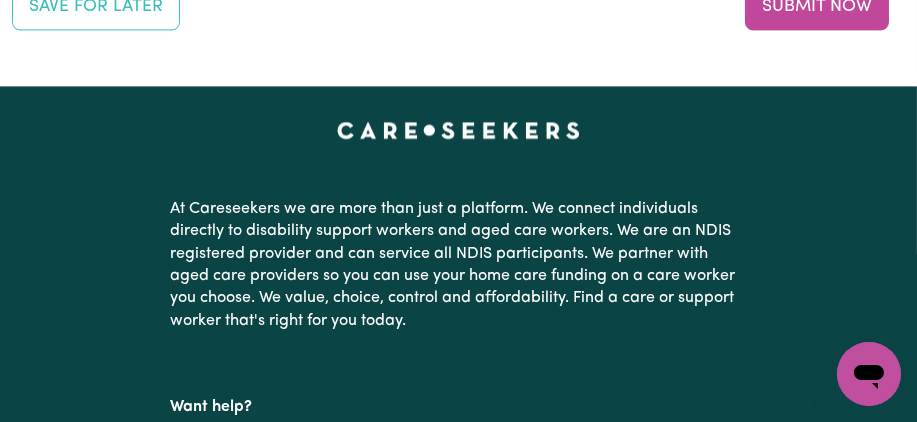 type on "d" 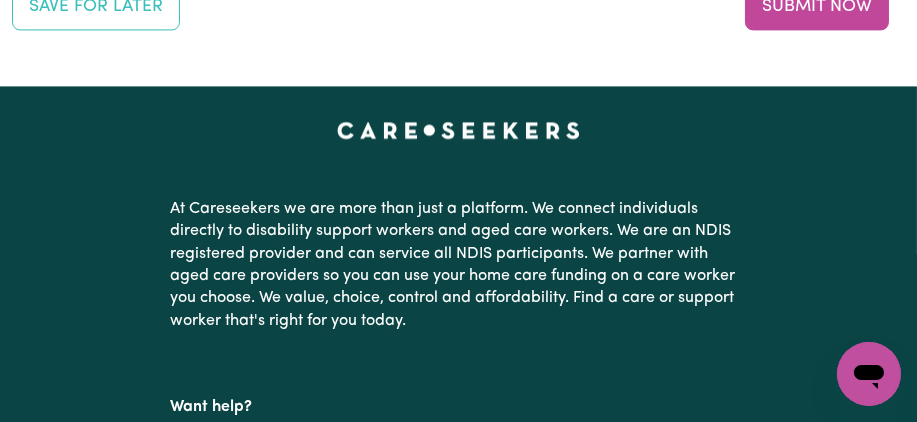 click on "Amount" at bounding box center (775, -1789) 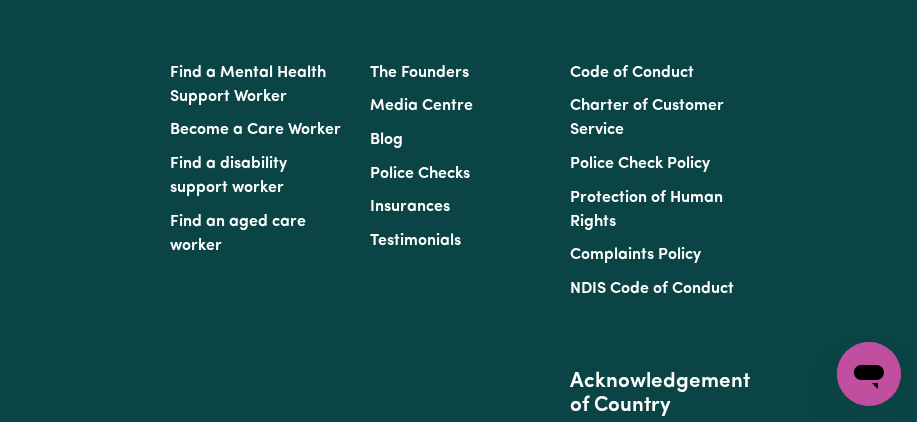 scroll, scrollTop: 6443, scrollLeft: 0, axis: vertical 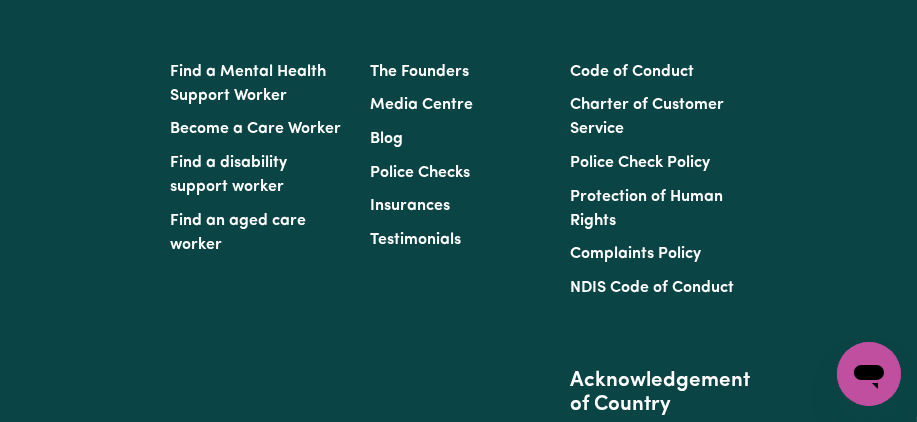 type on "30" 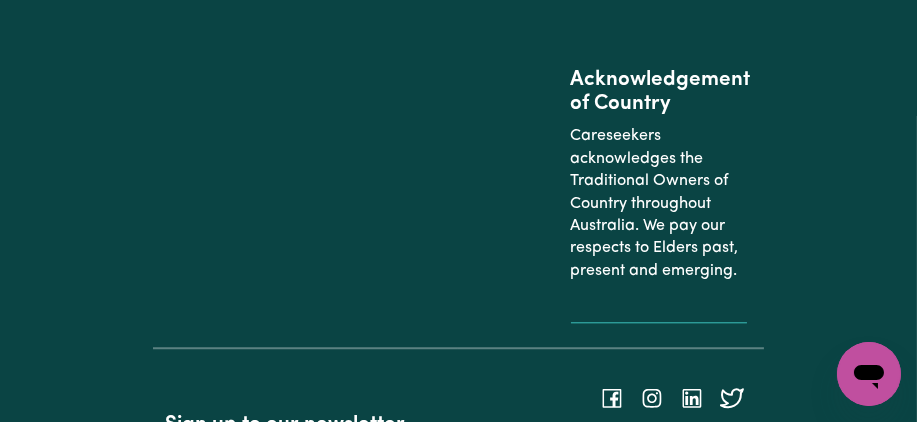 scroll, scrollTop: 6796, scrollLeft: 0, axis: vertical 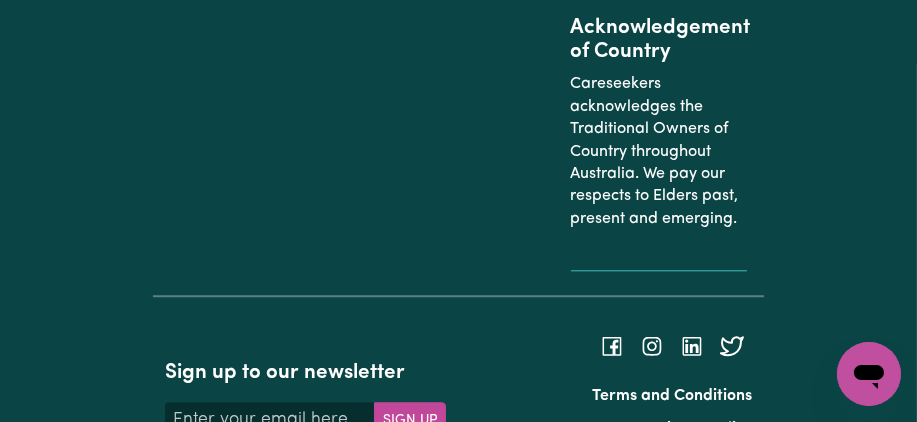 type on "Please note ,training day on Friday [DATE] , Thank you ." 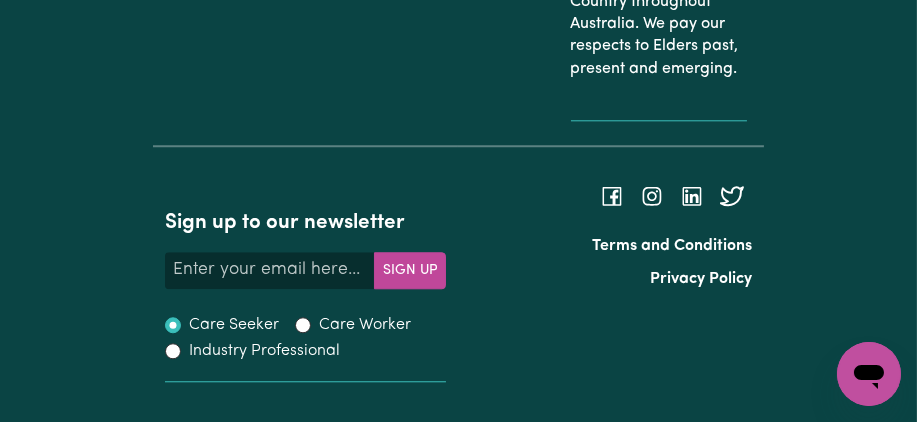 scroll, scrollTop: 7210, scrollLeft: 0, axis: vertical 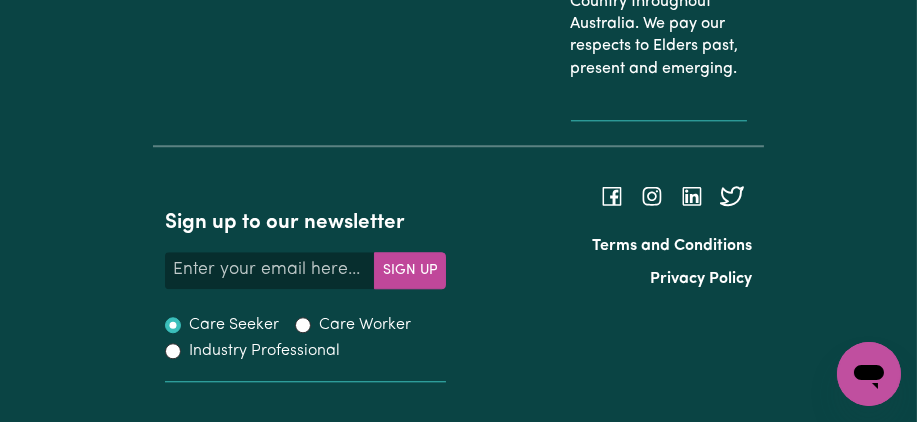 click on "The same as the last time I saw him/her" at bounding box center [458, -1983] 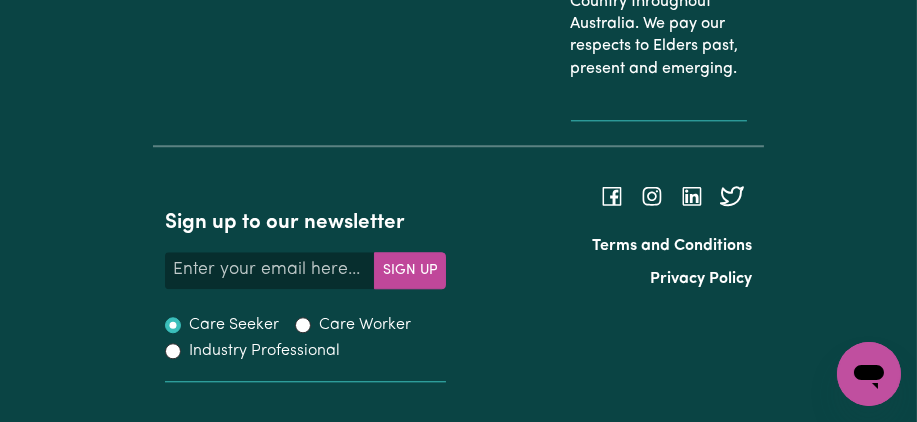 scroll, scrollTop: 7461, scrollLeft: 0, axis: vertical 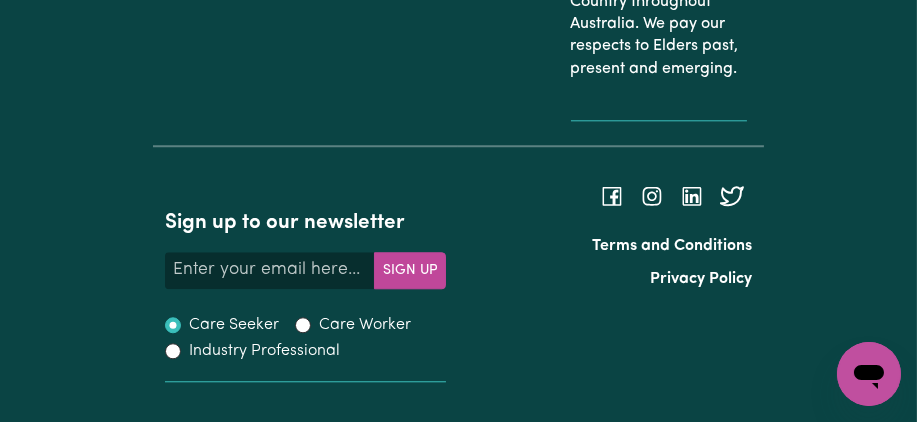 click on "The same as the last time I saw him/her" at bounding box center [458, -1698] 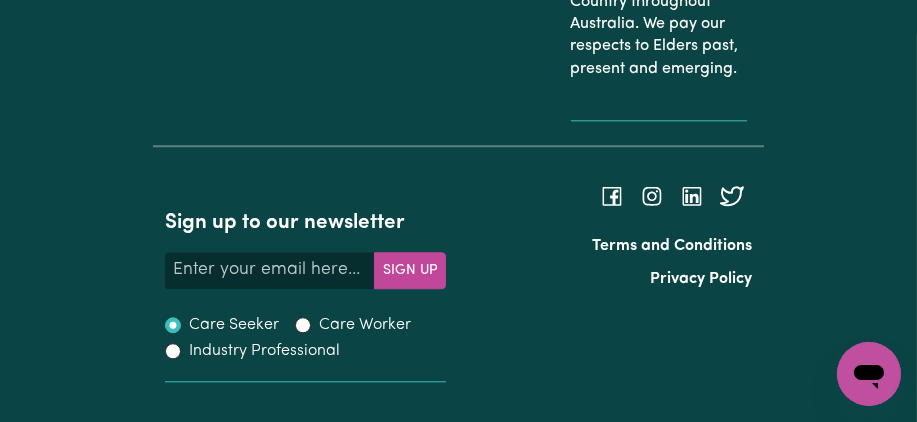 scroll, scrollTop: 7861, scrollLeft: 0, axis: vertical 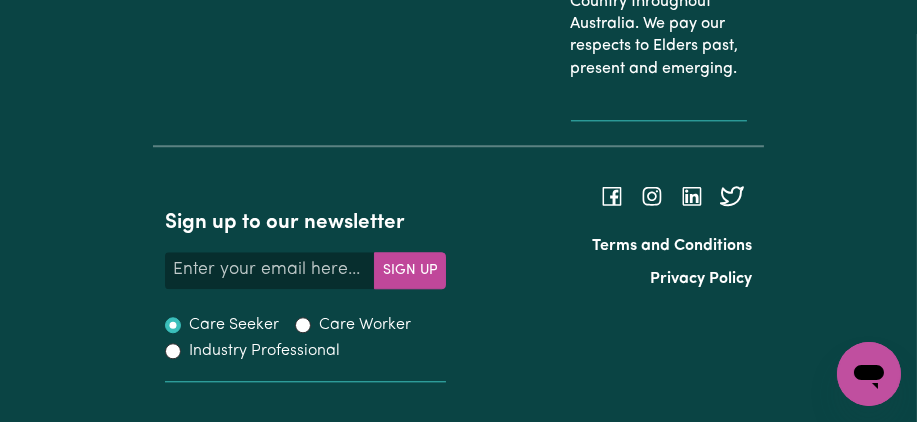 click on "Notes about this shift" at bounding box center [458, -1361] 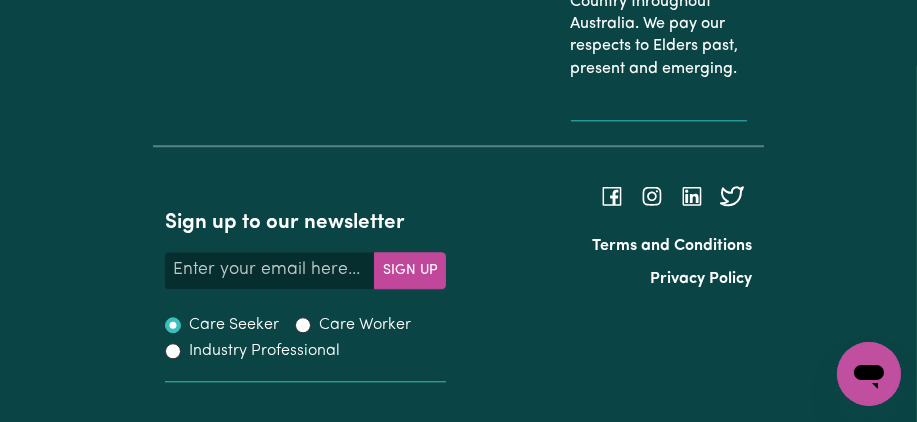 type on "I" 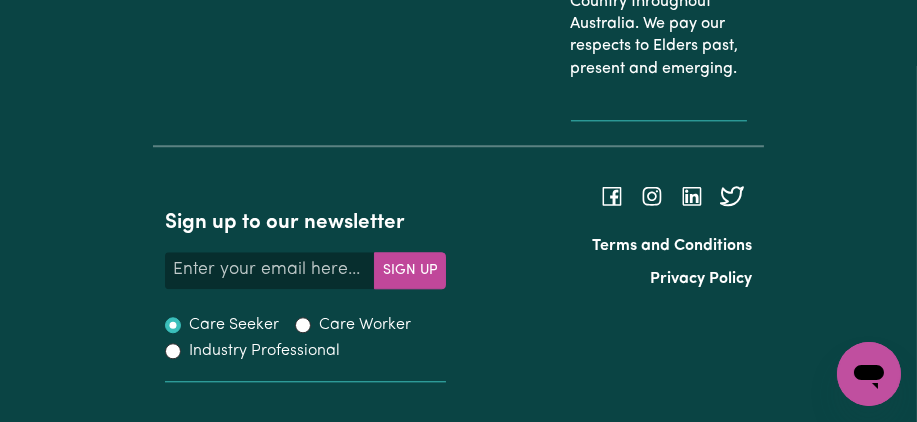 click on "I attend to support [PERSON] with sefl care" at bounding box center (458, -1329) 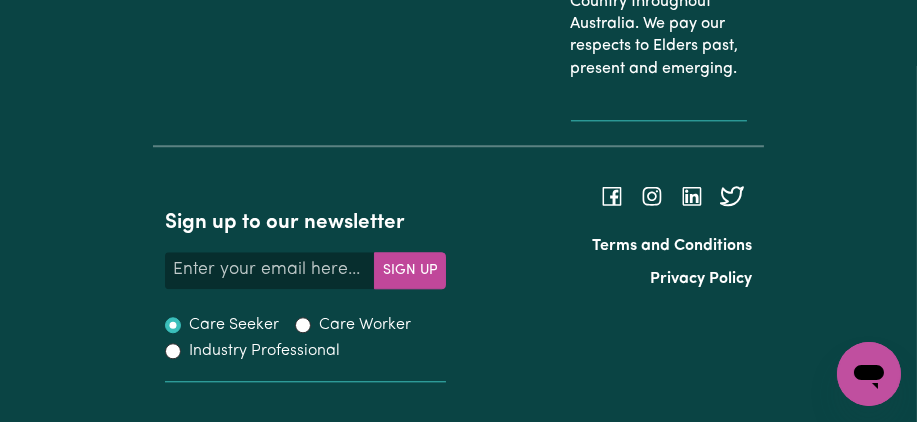 scroll, scrollTop: 72, scrollLeft: 0, axis: vertical 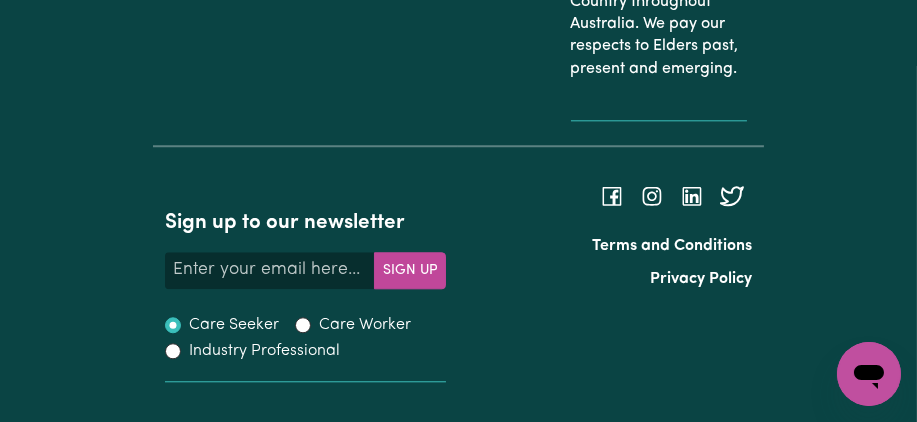 click on "I attend to support [PERSON] with self care ,assisted her morning routine, personal hygiene, dressing , prepared and cooked : breakfast, lunch ,dinner. access her to community ,social services._ [DAY] [DATE] : Arrived at 7.00am .I cooked and prepared breakfast : boiled chicken , carrot, peas -fruits : kiwi, mandarin, papaya. -[PERSON] woke up at 7.50am, went down stairsat 9.00am" at bounding box center [458, -1329] 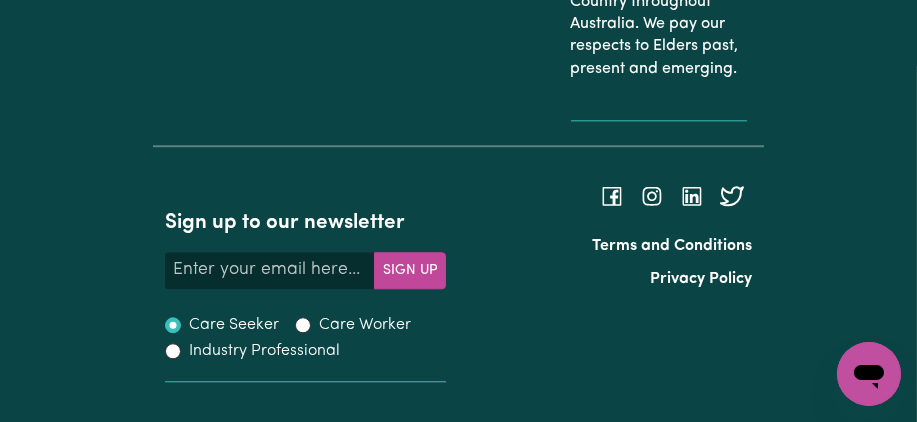 scroll, scrollTop: 144, scrollLeft: 0, axis: vertical 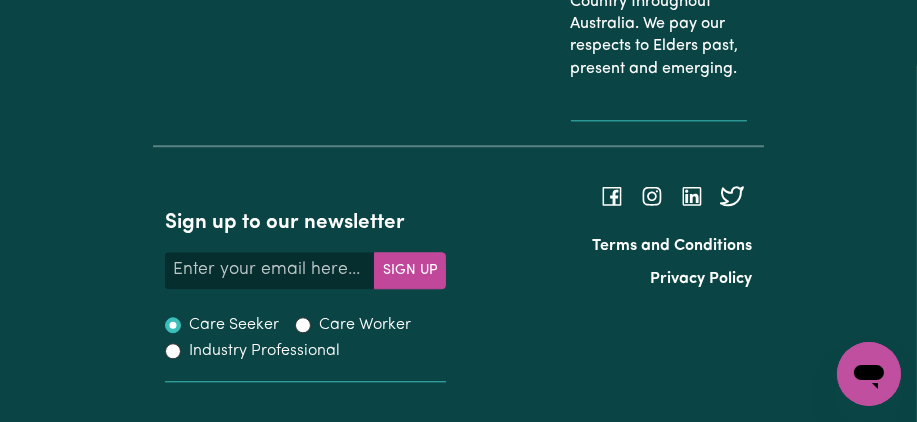 click on "I attend to support [FIRST] [LAST] with self care ,assisted her morning routine, personal hygiene, dressing , prepared and cooked : breakfast, lunch ,dinner. access her to community ,social services._ Monday [DATE] : Arrived at [TIME] .I cooked and prepared breakfast : boiled chicken , carrot, peas -fruits : kiwi, mandarin, papaya. -[LAST] woke up at [TIME] , went down stairs at [TIME] , seated on the sofa ,played with her sensory pillow. _[TIME], i cooked and prepared lunch: grilled pork balls with noodle,carrots pickles" at bounding box center [458, -1329] 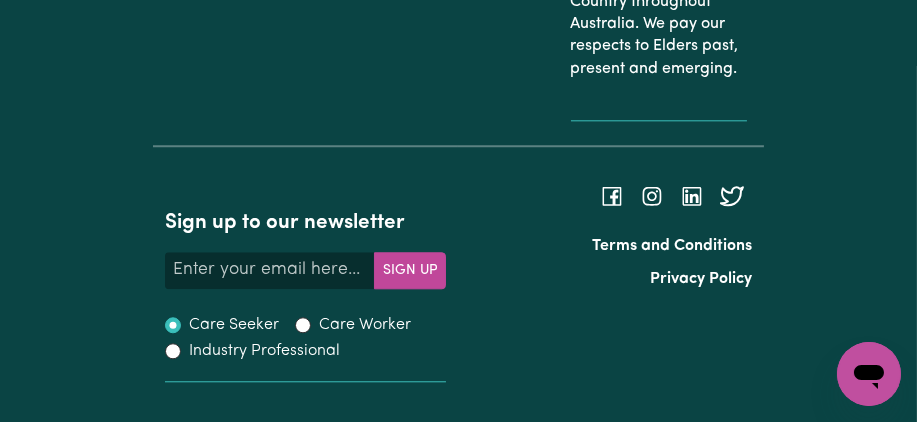 scroll, scrollTop: 181, scrollLeft: 0, axis: vertical 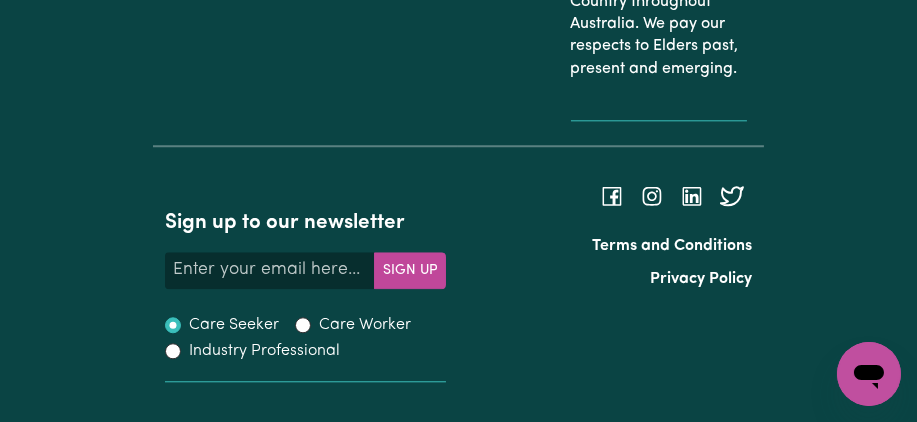 click on "I attend to support [PERSON] with self care ,assisted her morning routine, personal hygiene, dressing , prepared and cooked : breakfast, lunch ,dinner. access her to community ,social services._ [DAY] [DATE] : Arrived at [TIME] .I cooked and prepared breakfast : boiled chicken , carrot, peas -fruits : kiwi, mandarin, papaya. -[PERSON] woke up at [TIME], went down stairs at [TIME] , seated on the sofa ,played with her sensory pillow. _[TIME], i cooked and prepared lunch: grilled pork balls with noodle ,carrots pickles , Fruits same at breakfast._[TIME] [PERSON] had breakfast , she ate all food .[TIME]" at bounding box center [458, -1329] 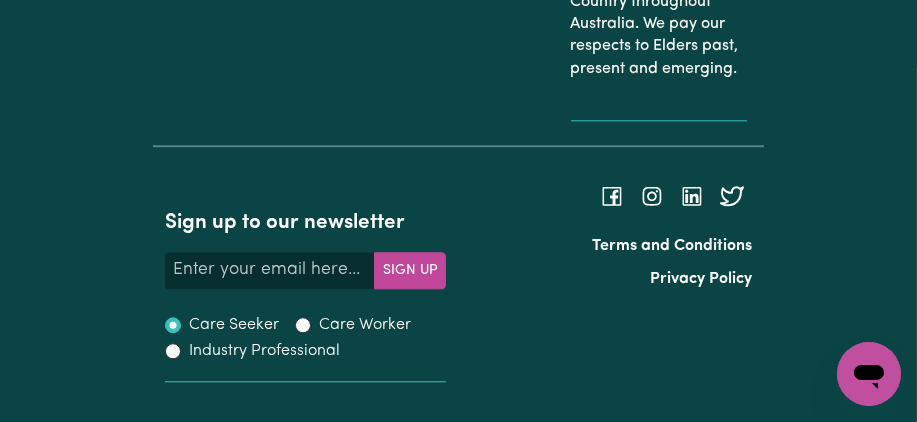 click on "I attend to support [PERSON] with self care ,assisted her morning routine, personal hygiene, dressing , prepared and cooked : breakfast, lunch ,dinner. access her to community ,social services._ [DAY] [DATE] : Arrived at 7.00am .I cooked and prepared breakfast : boiled chicken , carrot, peas -fruits : kiwi, mandarin, papaya. -[PERSON] woke up at 7.50am, went down stairs at 9.00am , seated on the sofa ,played with her sensory pillow. _9.10am, i cooked and prepared lunch: grilled pork balls with noodle ,carrots pickles , Fruits same at breakfast._10.30" at bounding box center (458, -1329) 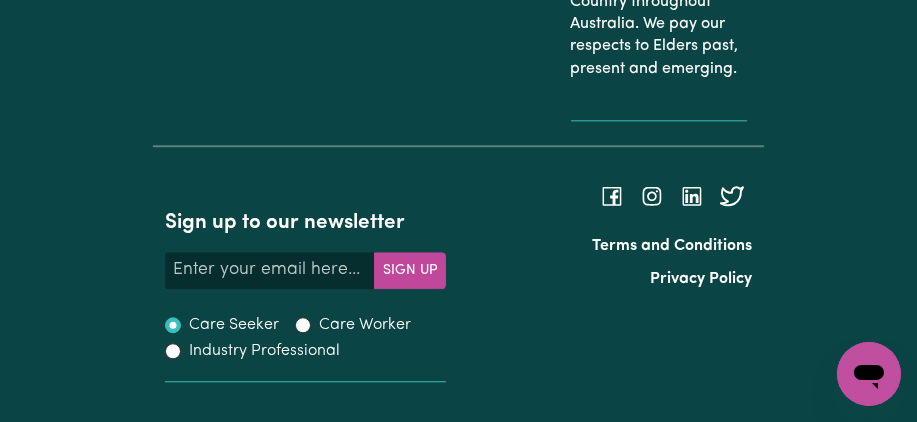 scroll, scrollTop: 288, scrollLeft: 0, axis: vertical 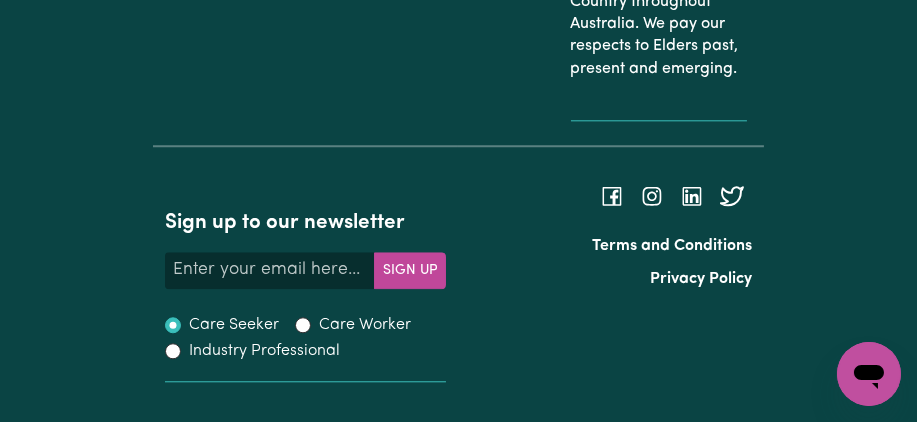 click on "I attend to support [NAME] with self care ,assisted her morning routine, personal hygiene, dressing , prepared and cooked : breakfast, lunch ,dinner. access her to community ,social services._ [DAY] [DATE] : Arrived at [TIME] .I cooked and prepared breakfast : boiled chicken , carrot, peas -fruits : kiwi, mandarin, papaya. -[NAME] woke up at [TIME], went down stairs at [TIME] , seated on the sofa ,played with her sensory pillow. _[TIME], i cooked and prepared lunch: grilled pork balls with noodle ,carrots pickles , Fruits same at breakfast._[TIME] [NAME] had breakfast , she ate all food ._[TIME] : cleaned up dishes, kitchen, floors. _[TIME] when to the church. [NAME] had wet her self in the car. Assisted her with personal hygiene and dressed._[TIME] at park , [NAME] walked, encouraged her to use hand to rotated the handle [gym] .She appeared interresting." at bounding box center [458, -1329] 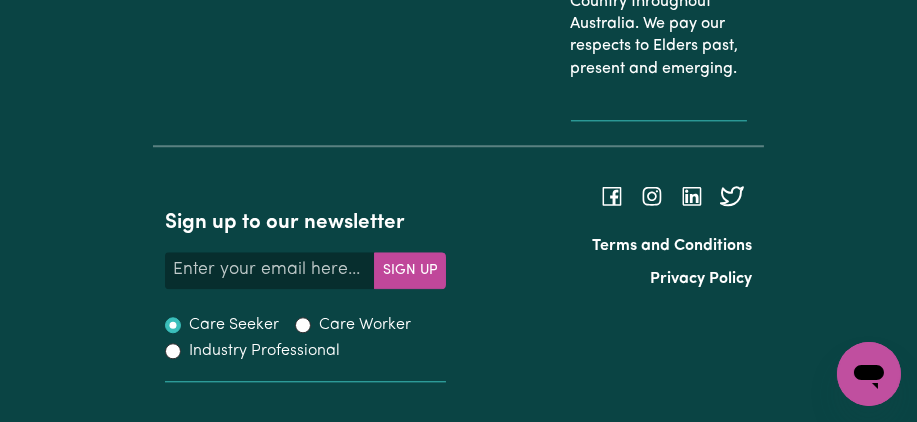 scroll, scrollTop: 469, scrollLeft: 0, axis: vertical 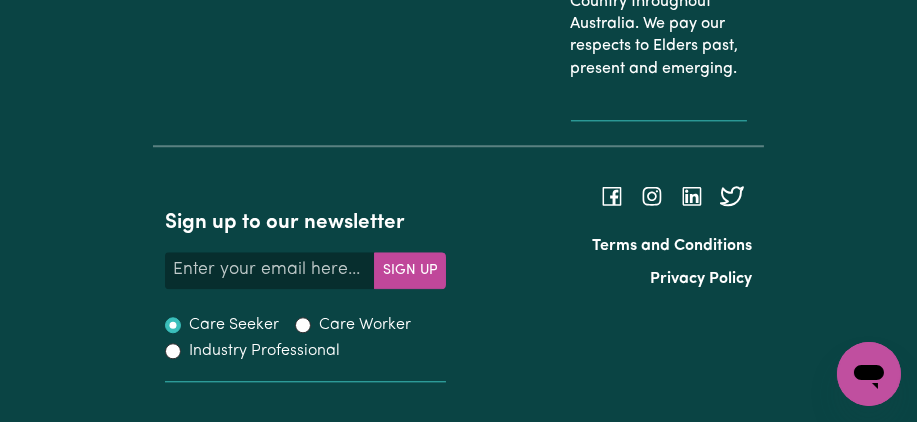 click on "Notes about this shift" at bounding box center [458, -1329] 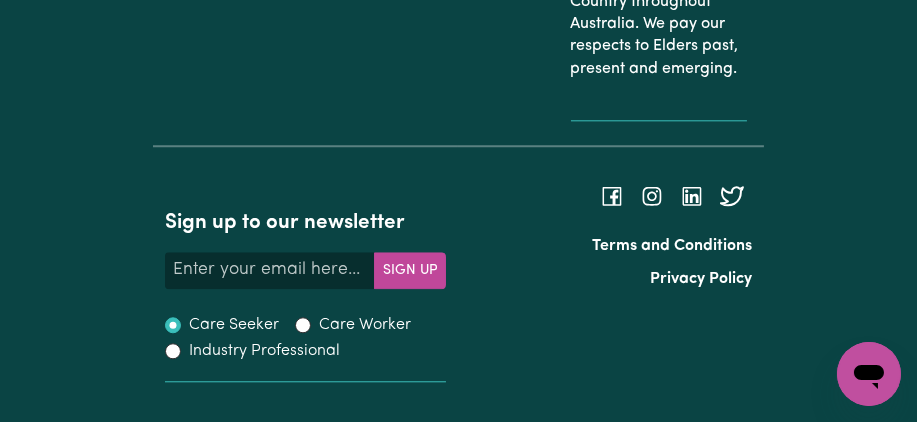 scroll, scrollTop: 504, scrollLeft: 0, axis: vertical 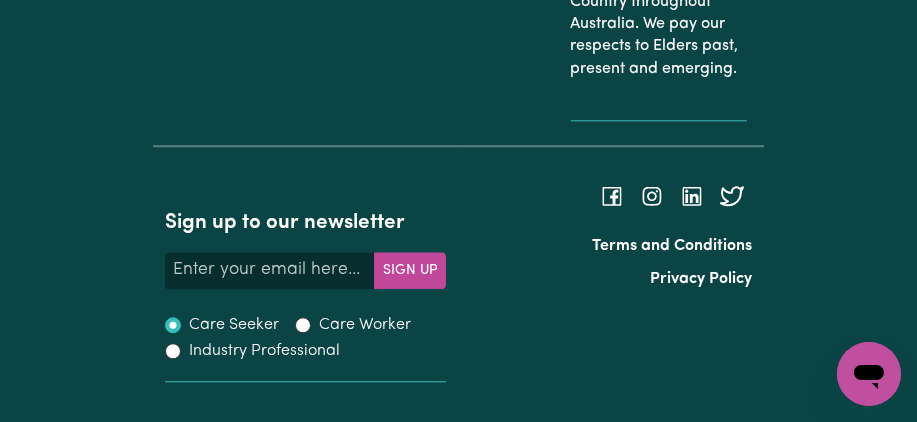 click on "Notes about this shift" at bounding box center (458, -1329) 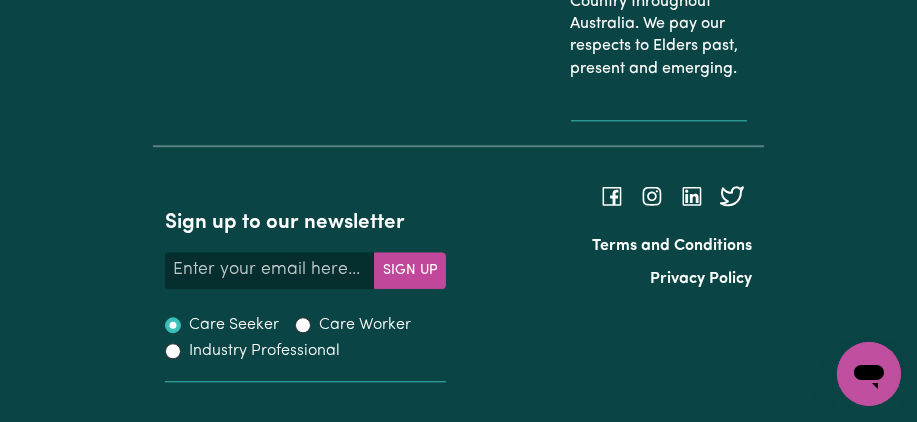 scroll, scrollTop: 541, scrollLeft: 0, axis: vertical 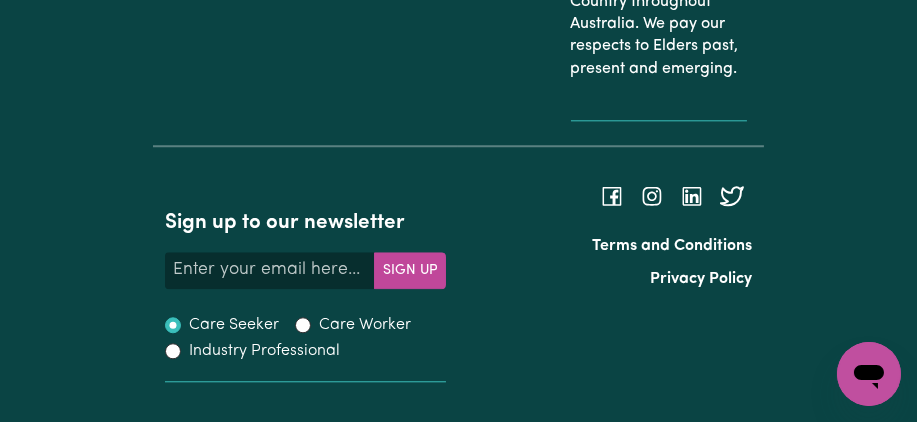 click on "Notes about this shift" at bounding box center [458, -1329] 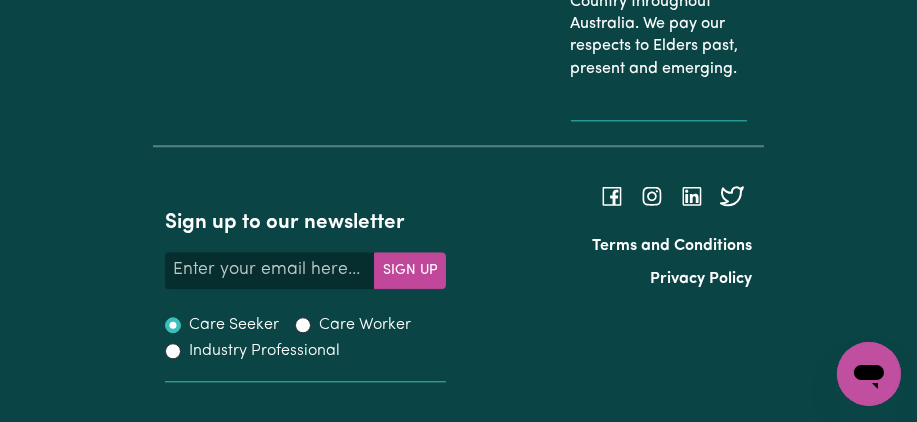scroll, scrollTop: 576, scrollLeft: 0, axis: vertical 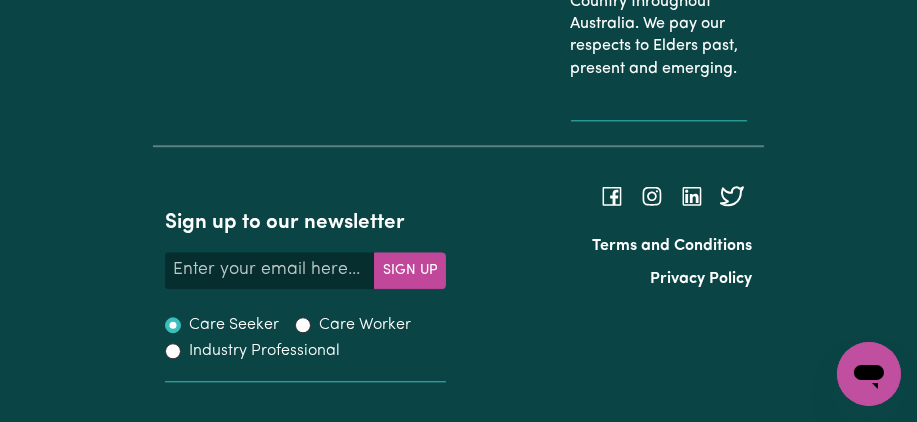 click on "Notes about this shift" at bounding box center [458, -1329] 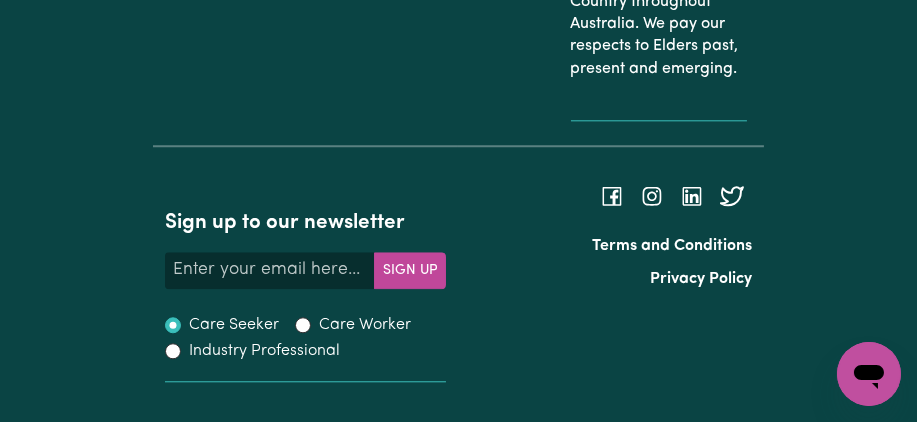 scroll, scrollTop: 648, scrollLeft: 0, axis: vertical 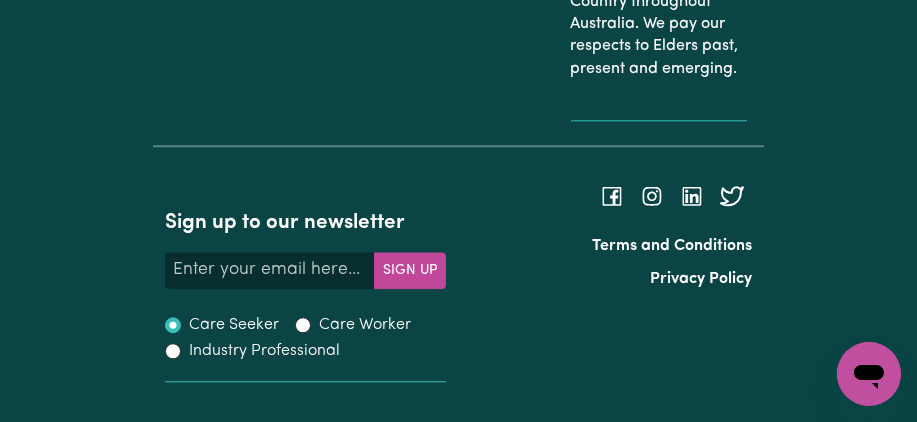 click on "Notes about this shift" at bounding box center (458, -1329) 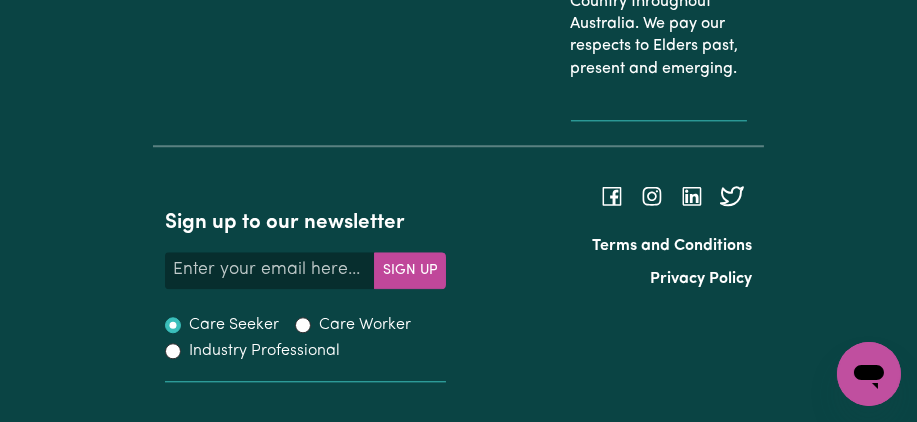 scroll, scrollTop: 685, scrollLeft: 0, axis: vertical 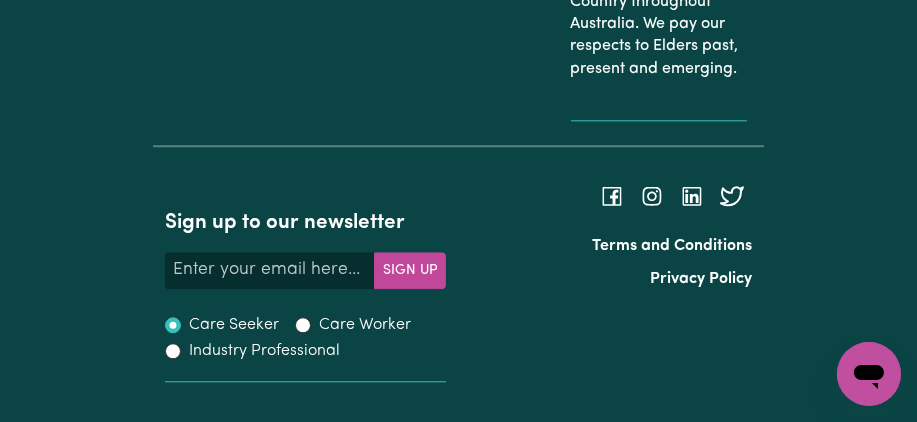 click on "Notes about this shift" at bounding box center [458, -1329] 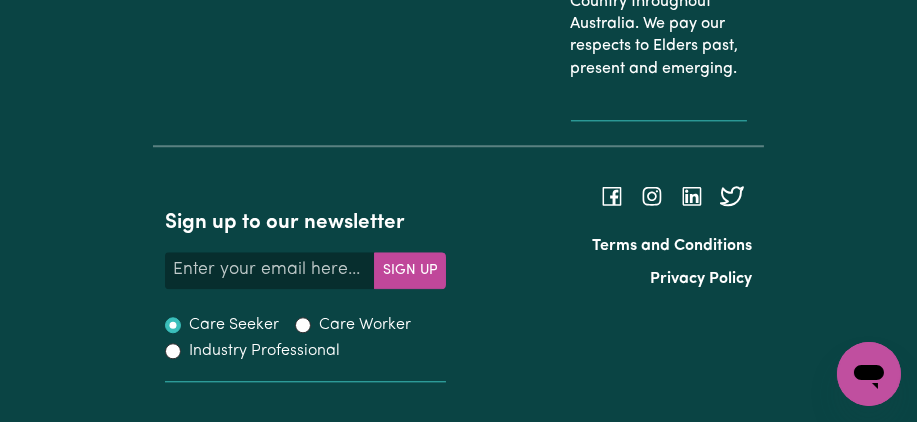 scroll, scrollTop: 720, scrollLeft: 0, axis: vertical 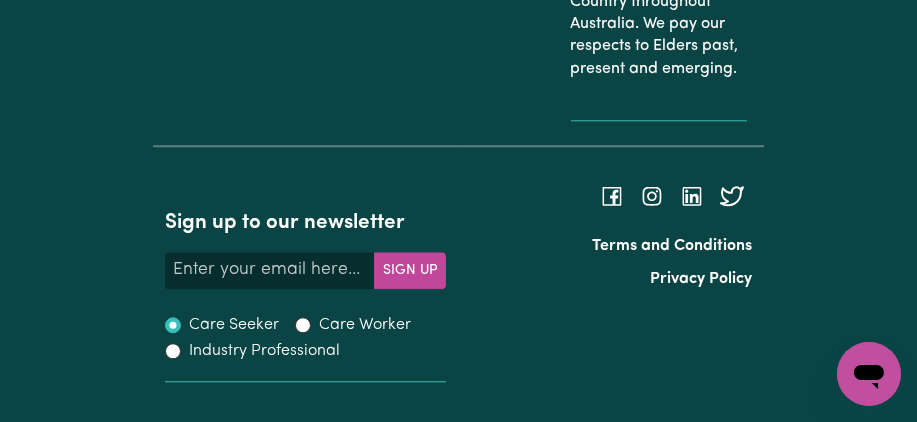 click on "Notes about this shift" at bounding box center (458, -1329) 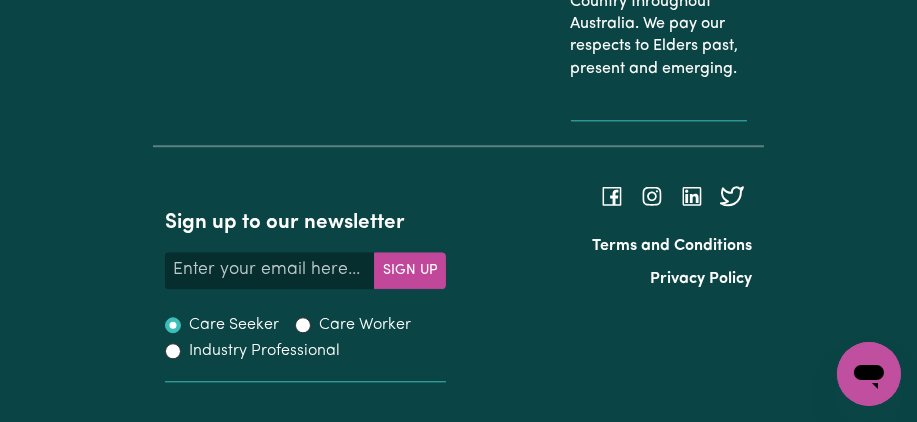 scroll, scrollTop: 757, scrollLeft: 0, axis: vertical 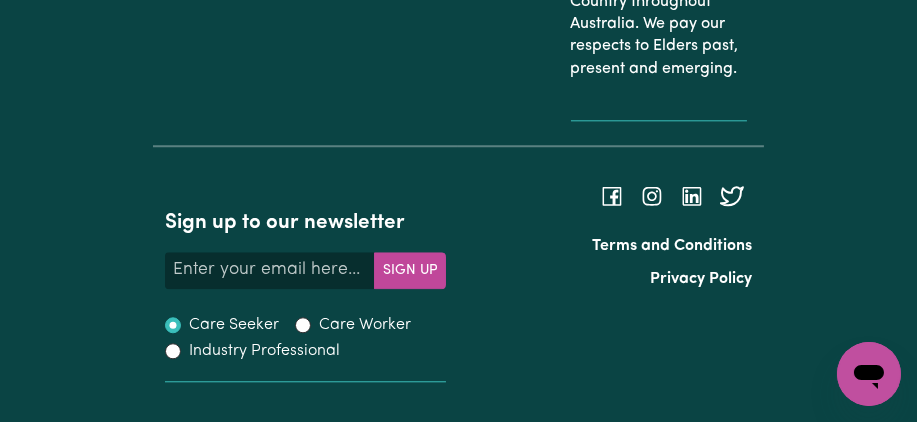 click on "Notes about this shift" at bounding box center [458, -1329] 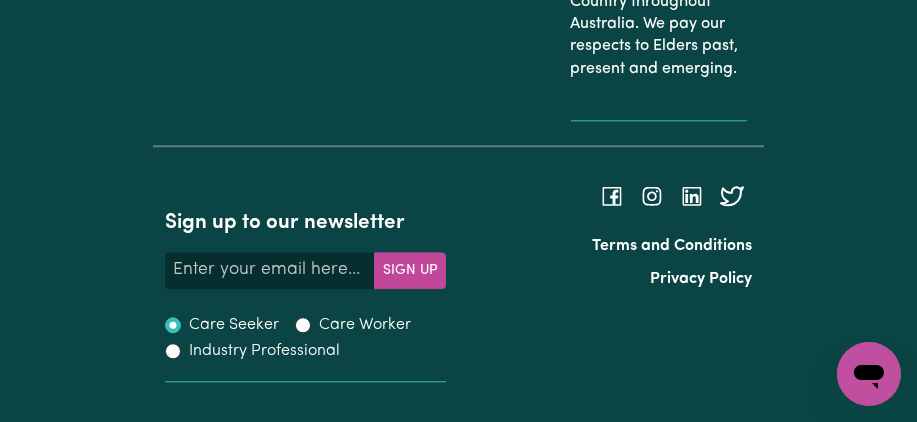 scroll, scrollTop: 792, scrollLeft: 0, axis: vertical 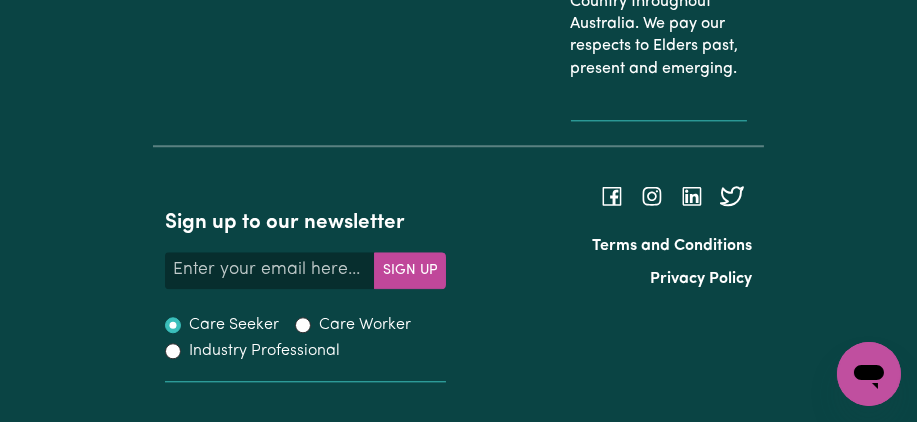 click on "Notes about this shift" at bounding box center [458, -1329] 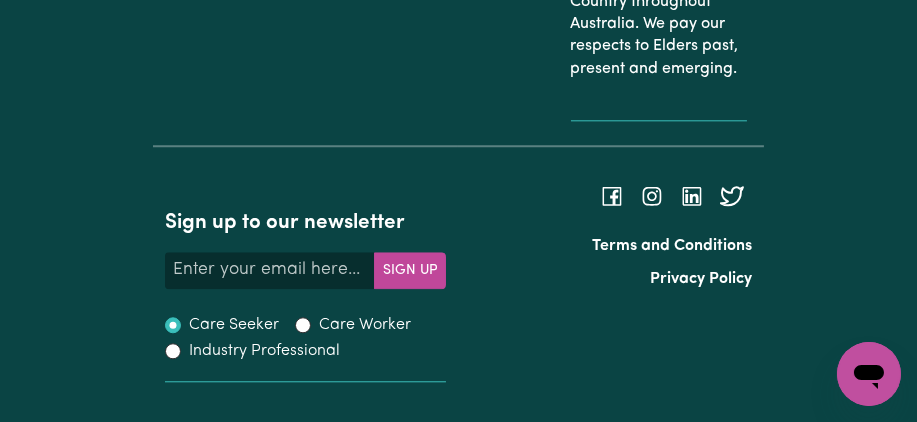 scroll, scrollTop: 829, scrollLeft: 0, axis: vertical 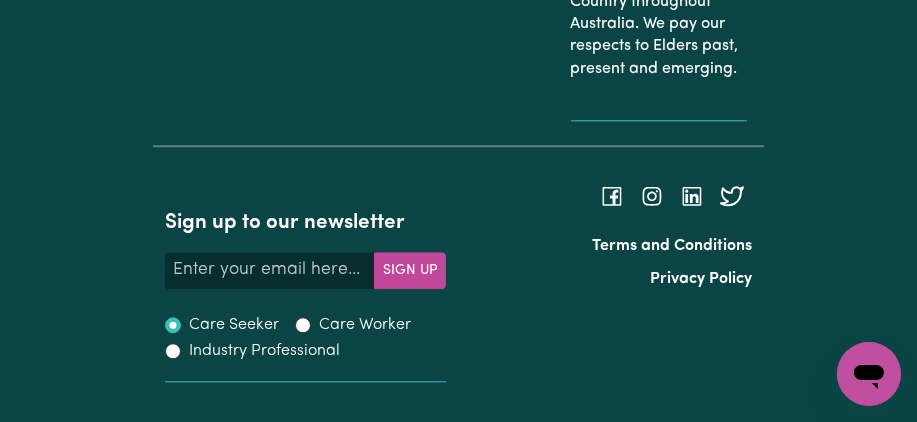 click on "Notes about this shift" at bounding box center (458, -1329) 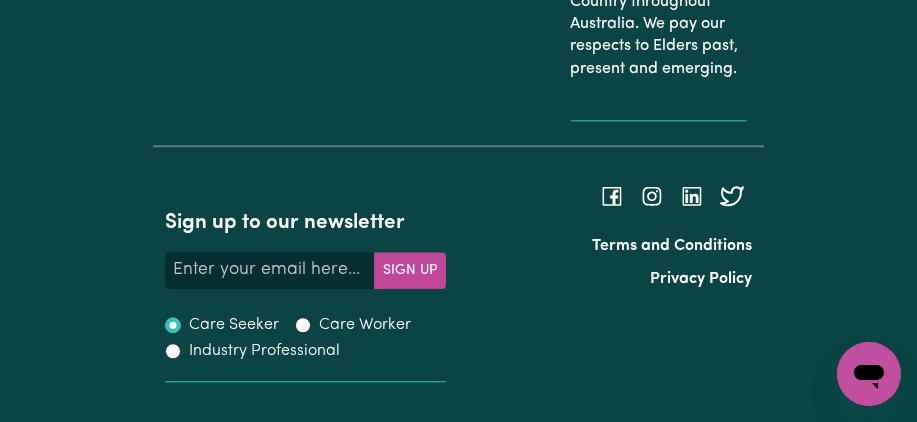 scroll, scrollTop: 1008, scrollLeft: 0, axis: vertical 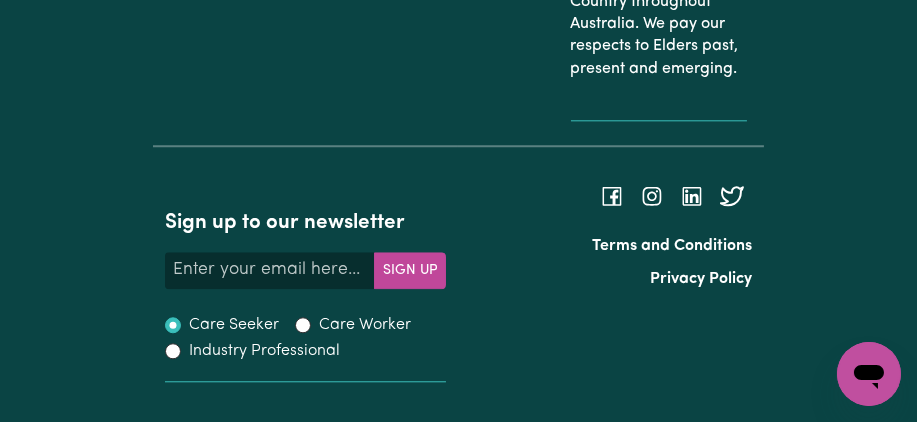click on "Notes about this shift" at bounding box center [458, -1329] 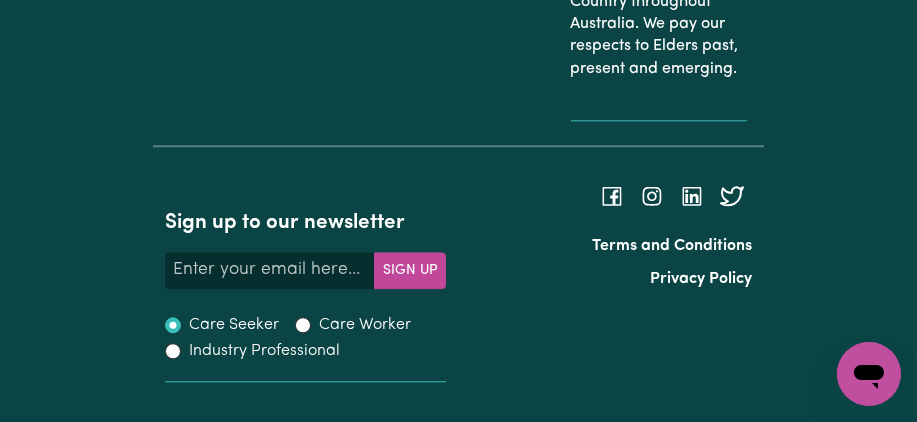 scroll, scrollTop: 1152, scrollLeft: 0, axis: vertical 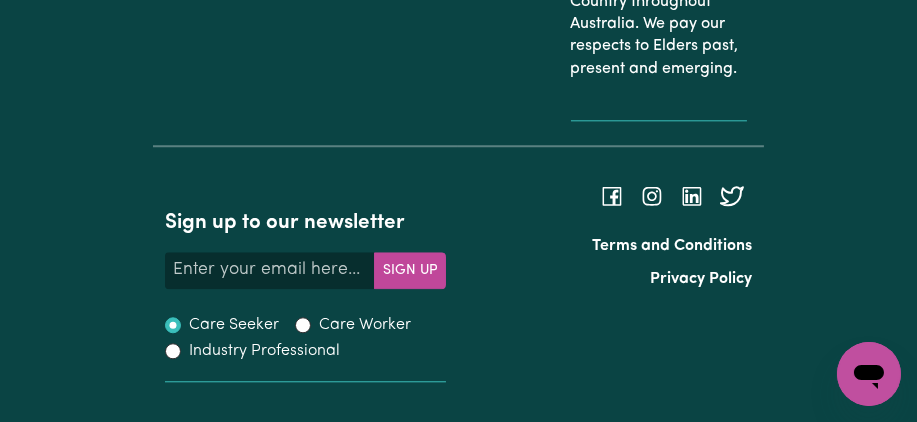 click on "Notes about this shift" at bounding box center (458, -1329) 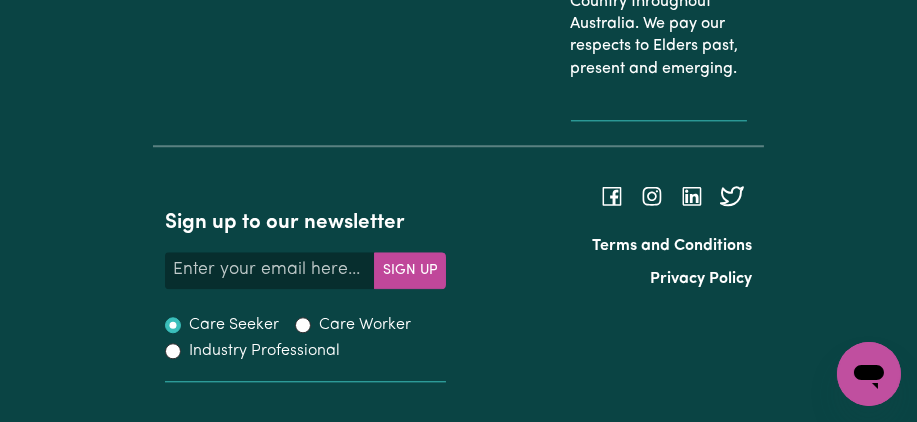 type on "I attend to support [FIRST] [LAST] with self care ,assisted her morning routine, personal hygiene, dressing , prepared and cooked : breakfast, lunch ,dinner. access her to community ,social services._ [DAY] [DATE] : Arrived at [TIME] .I cooked and prepared breakfast : boiled chicken , carrot, peas -fruits : kiwi, mandarin, papaya. -[LAST] woke up at [TIME], went down stairs at [TIME] , seated on the sofa ,played with her sensory pillow. _[TIME], i cooked and prepared lunch: grilled pork balls with noodle ,carrots pickles , Fruits same at breakfast._[TIME] [LAST] had breakfast , she ate all food ._[TIME] : cleaned up dishes, kitchen, floors. _[TIME] when to the church. [LAST] had wet her self in the car. Assisted her with personal hygiene and dressed._[TIME] at park , [LAST] walked, encouraged her to use hand to rotated the handle [gym] .She appeared interesting. [TIME] backed home . [TIME] finish shift .None incident report ._[DAY] [DATE] _[TIME] .Cooked and prepared breakfast: meat ball, pork loaf, green veggi" 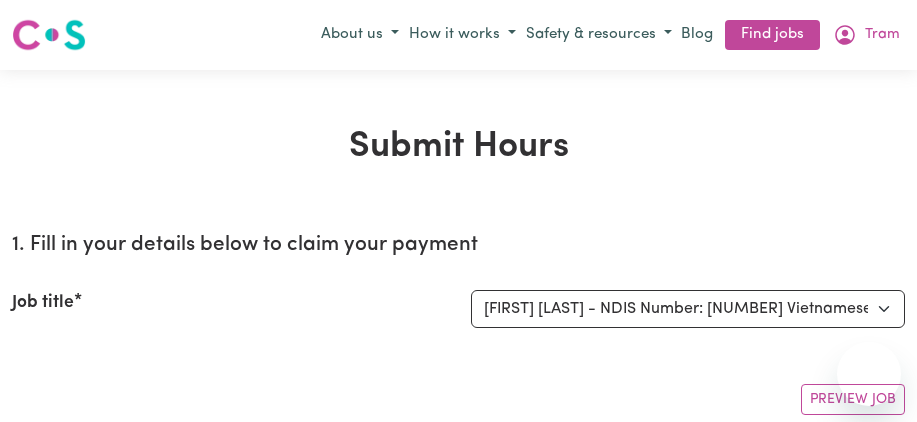 select on "2686" 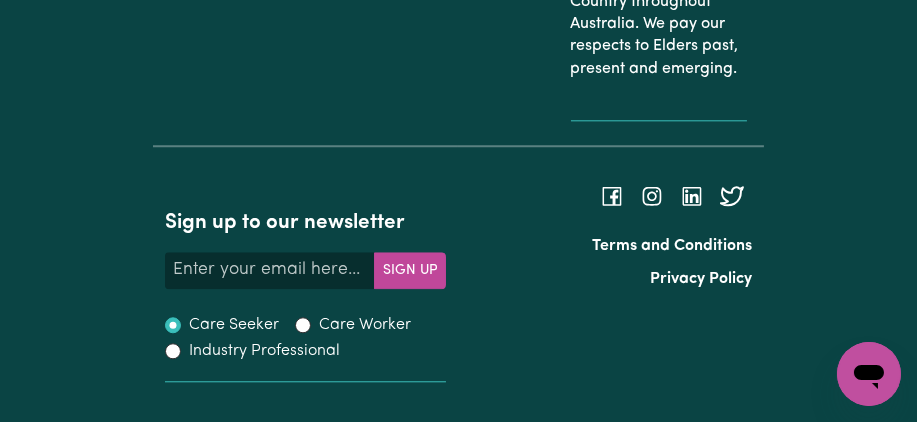 scroll, scrollTop: 1152, scrollLeft: 0, axis: vertical 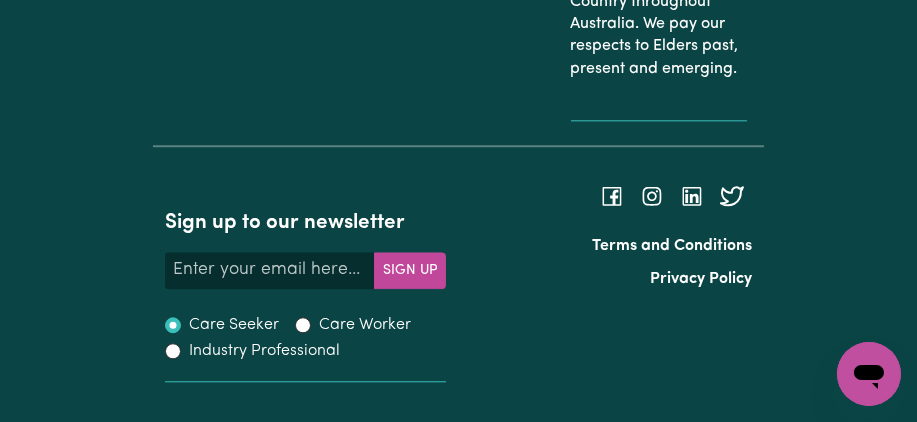 click on "Notes about this shift" at bounding box center [458, -1329] 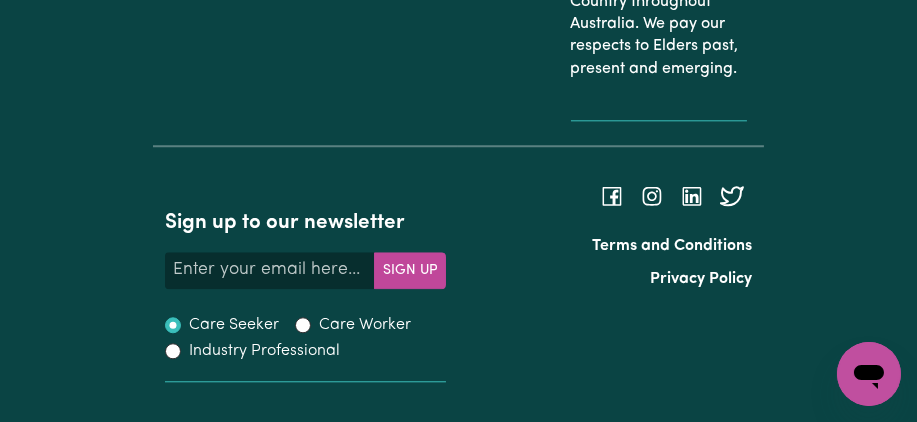 scroll, scrollTop: 1333, scrollLeft: 0, axis: vertical 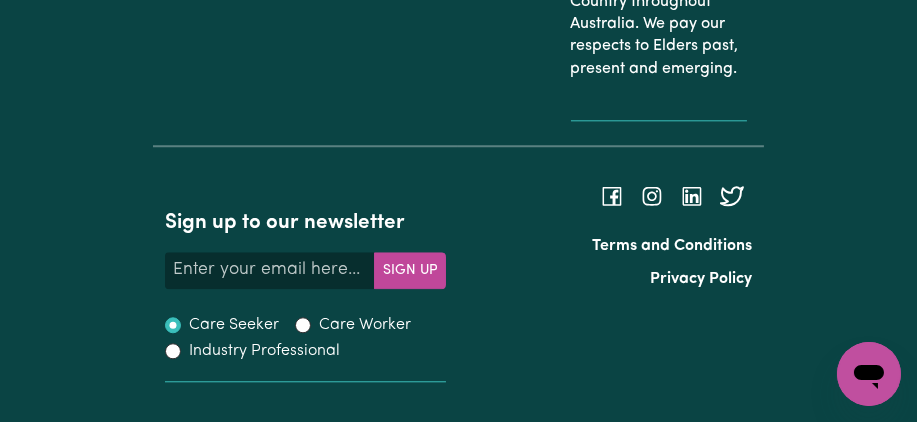 click on "Notes about this shift" at bounding box center (458, -1329) 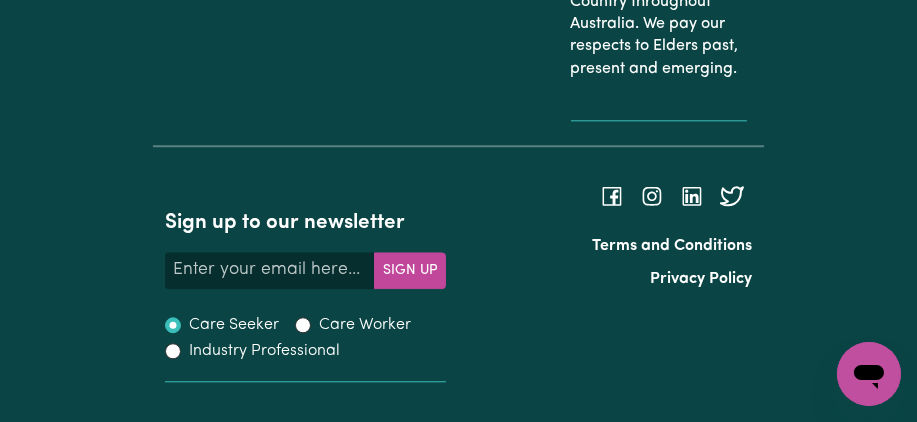 scroll, scrollTop: 1477, scrollLeft: 0, axis: vertical 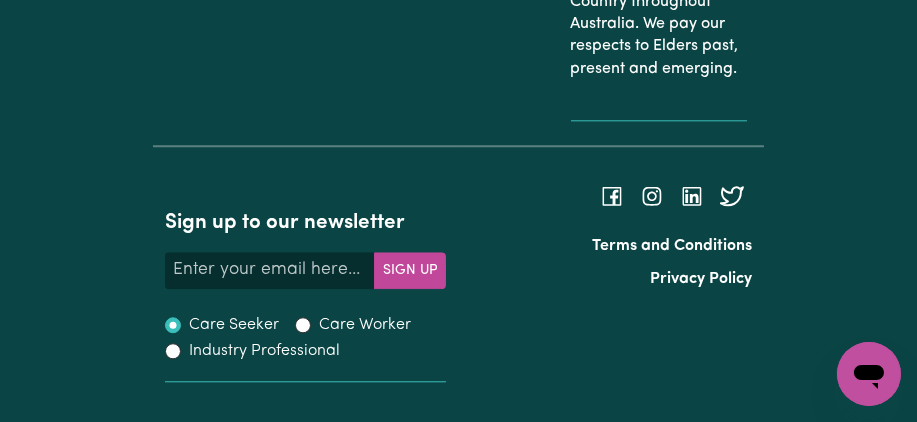 click on "Notes about this shift" at bounding box center (458, -1329) 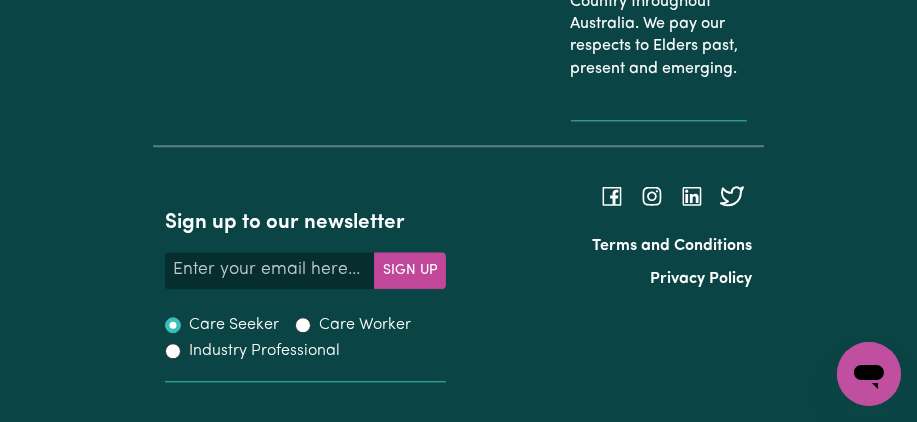 scroll, scrollTop: 1549, scrollLeft: 0, axis: vertical 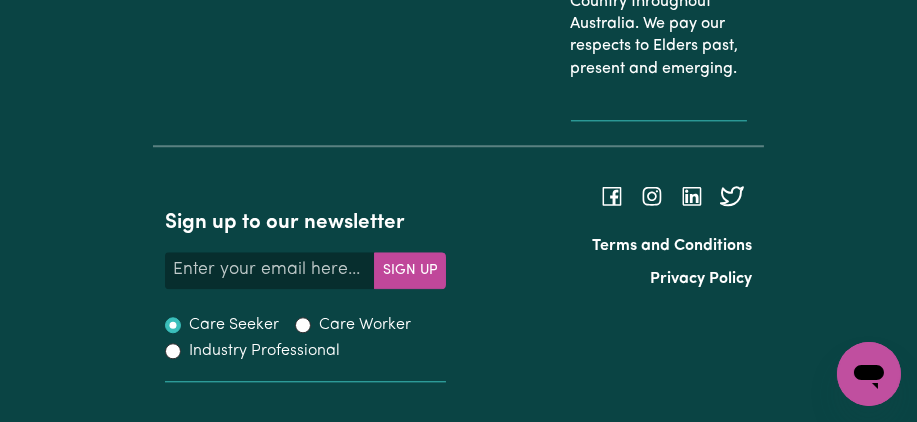 click on "Notes about this shift" at bounding box center [458, -1329] 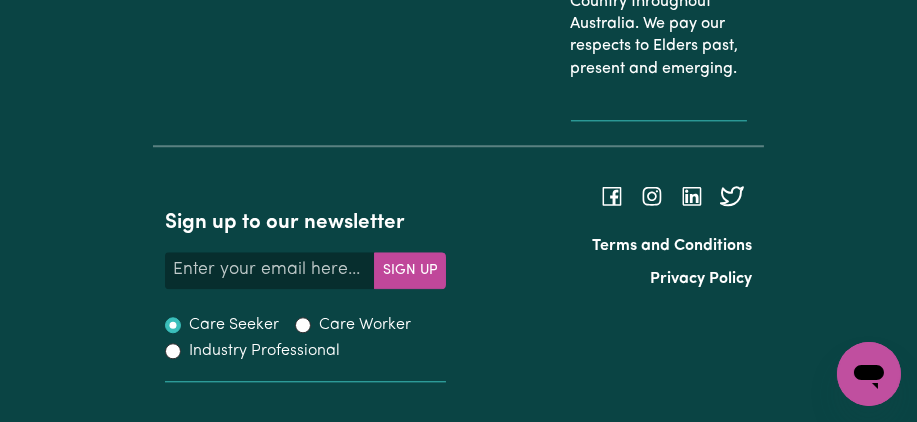 scroll, scrollTop: 1621, scrollLeft: 0, axis: vertical 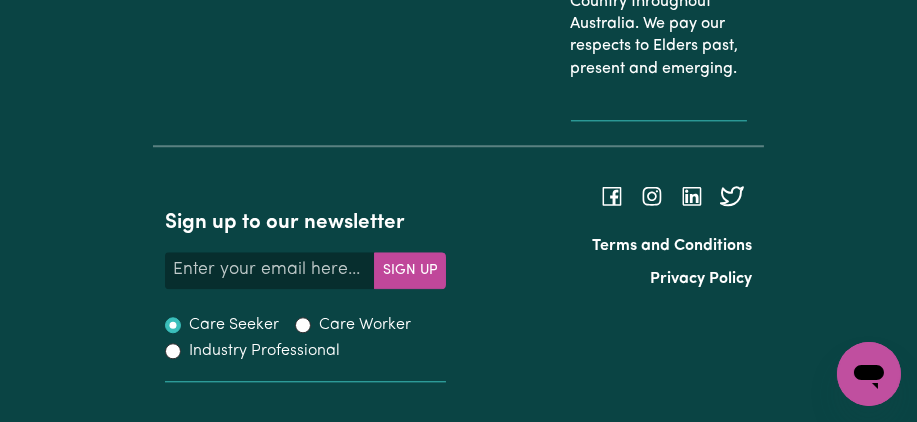 click on "Notes about this shift" at bounding box center (458, -1329) 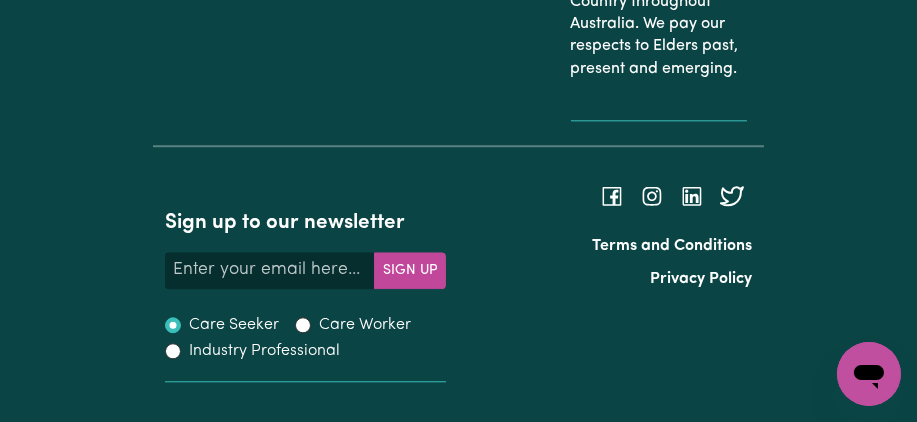 scroll, scrollTop: 0, scrollLeft: 0, axis: both 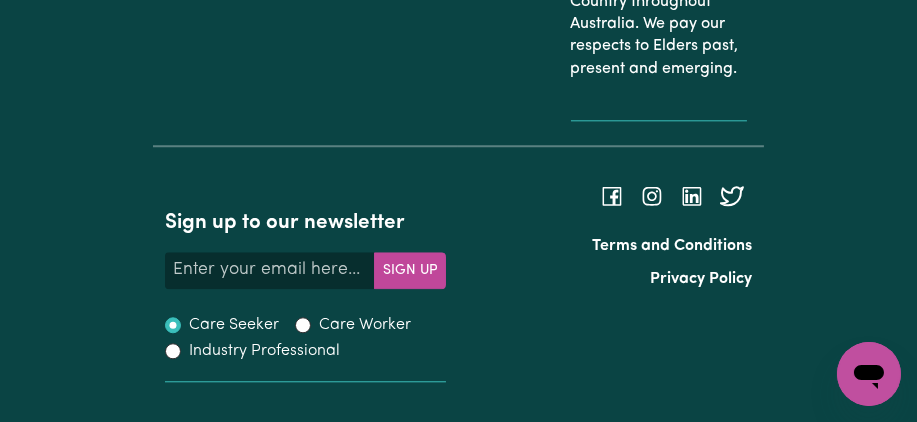 type on "_ [DAY] [DATE]/[DATE]/[DATE] : Arrived at [TIME].I cooked and prepared breakfast : boiled chicken , carrot, peas -fruits : kiwi, mandarin, papaya. -Han woke up at [TIME], went down stairs at [TIME] , seated on the sofa ,played with her sensory pillow. _[TIME], i cooked and prepared lunch: grilled pork balls with noodle ,carrots pickles , Fruits same at breakfast._[TIME] Han had breakfast , she ate all food ._[TIME] am : cleaned up dishes, kitchen, floors. _[TIME] when to the church. Han had wet her self in the car. Assisted her with personal hygiene and dressed._[TIME]pm at park , Han walked, encouraged her to use hand to rotated the handle [gym] .She appeared interesting. [TIME]pm backed home . [TIME]pm finish shift .None incident report ._[DAY] [DATE]/[DATE]/[DATE] _[TIME] .Cooked and prepared breakfast: meat ball, pork loaf, green veggies, carrot. Fruits: grapes, strawberries, mandarin. -Han woke up at [TIME] went down stairs at [TIME]._ [TIME] continued to cooking lunch, dinner : rice, braised pork, veggies. Fruits same as brea..." 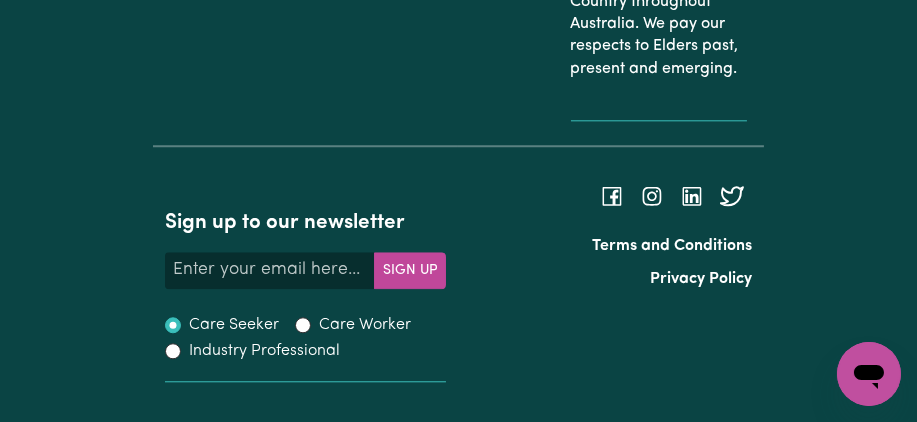 scroll, scrollTop: 7861, scrollLeft: 0, axis: vertical 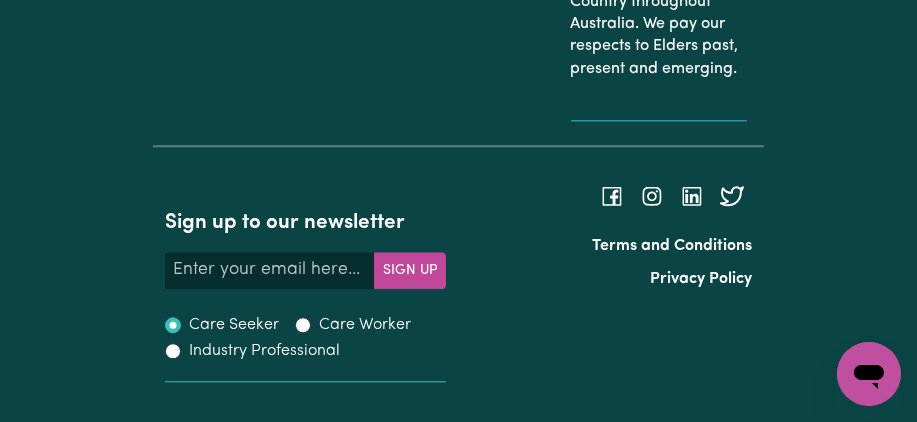 click on "Notes about this shift" at bounding box center (458, -1329) 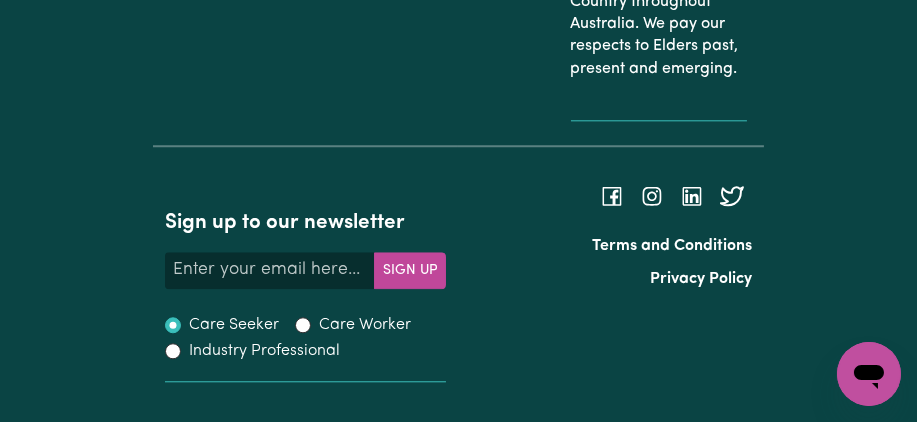 scroll, scrollTop: 0, scrollLeft: 0, axis: both 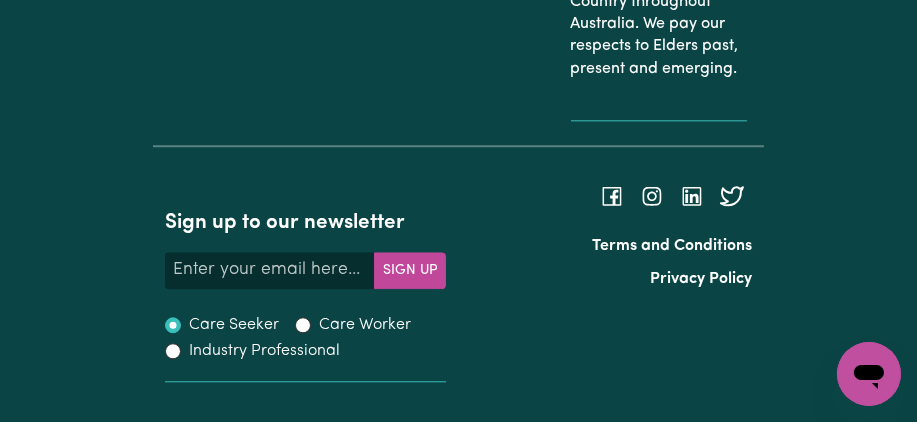 click on "Submit Now" at bounding box center (817, -1095) 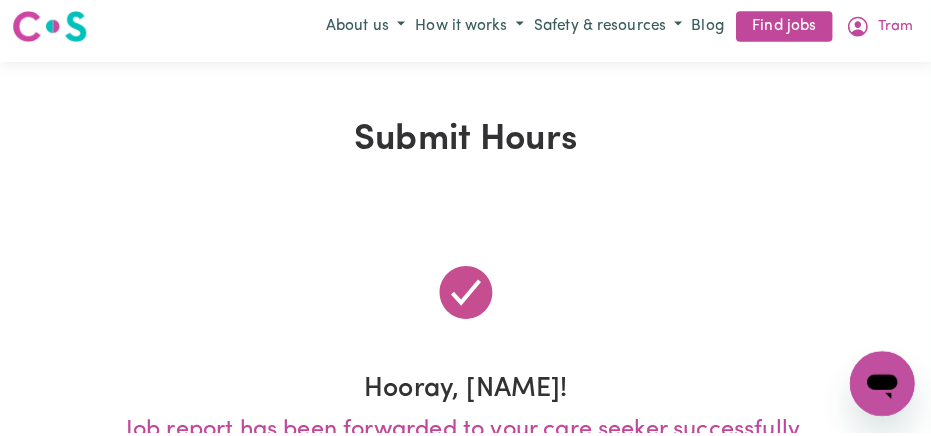 scroll, scrollTop: 0, scrollLeft: 0, axis: both 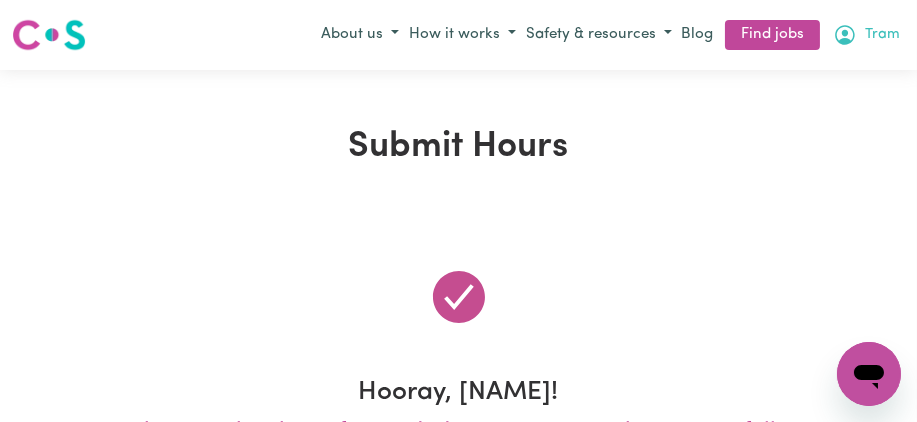 click 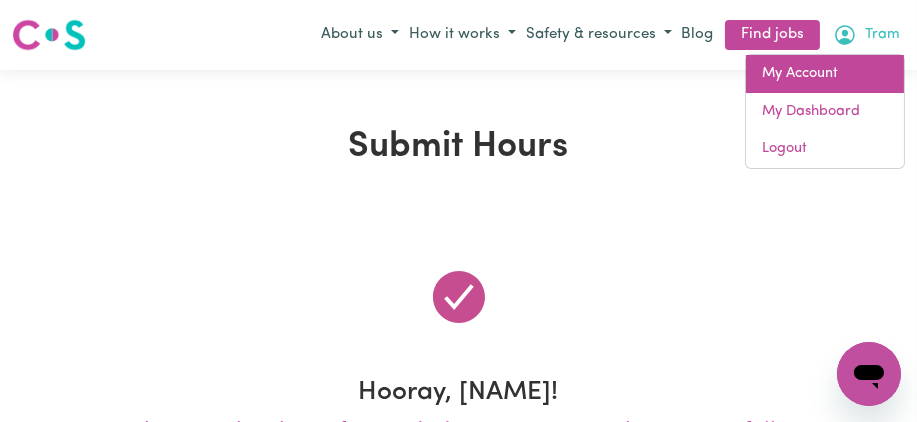 click on "My Account" at bounding box center (825, 74) 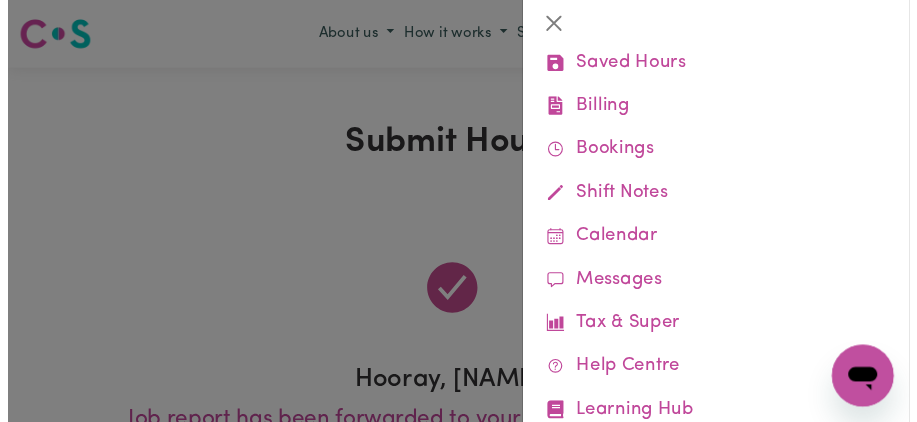 scroll, scrollTop: 344, scrollLeft: 0, axis: vertical 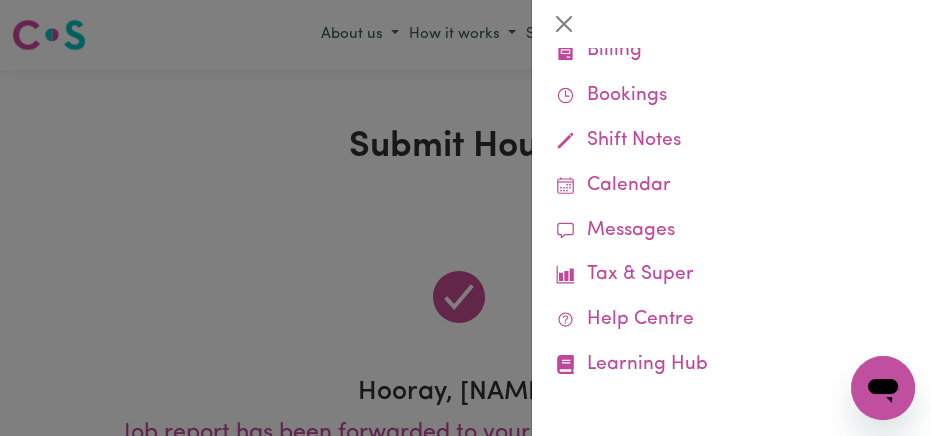 click on "Saved Hours" at bounding box center (731, 7) 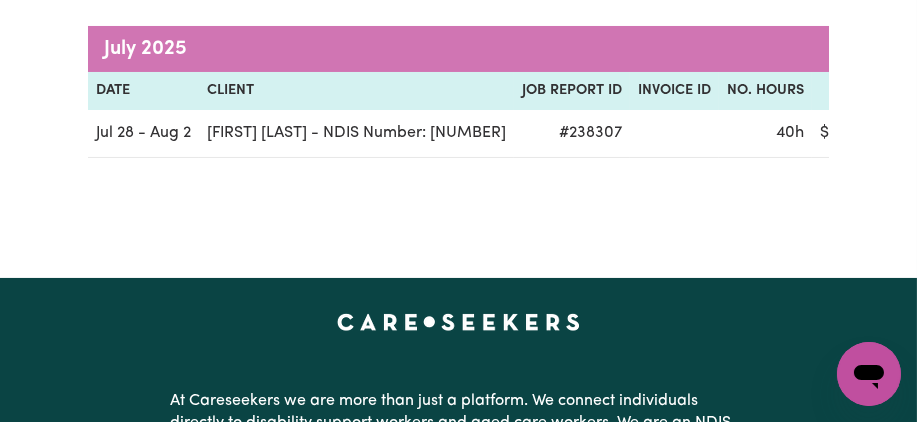 scroll, scrollTop: 301, scrollLeft: 0, axis: vertical 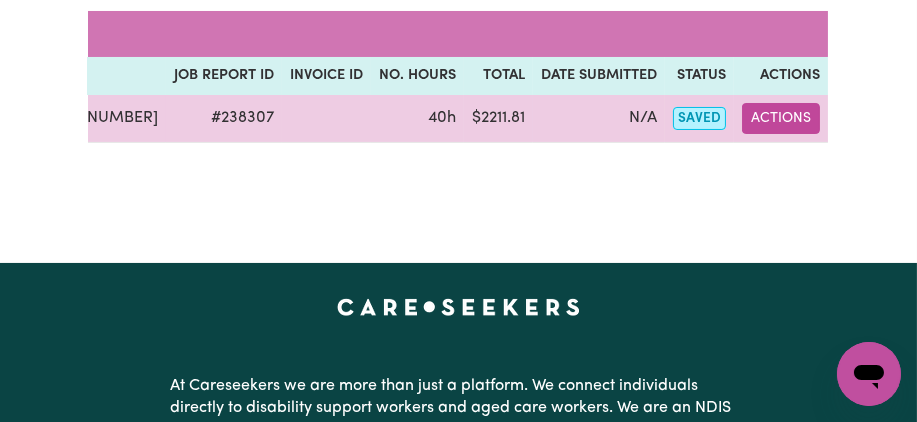 click on "Actions" at bounding box center (781, 118) 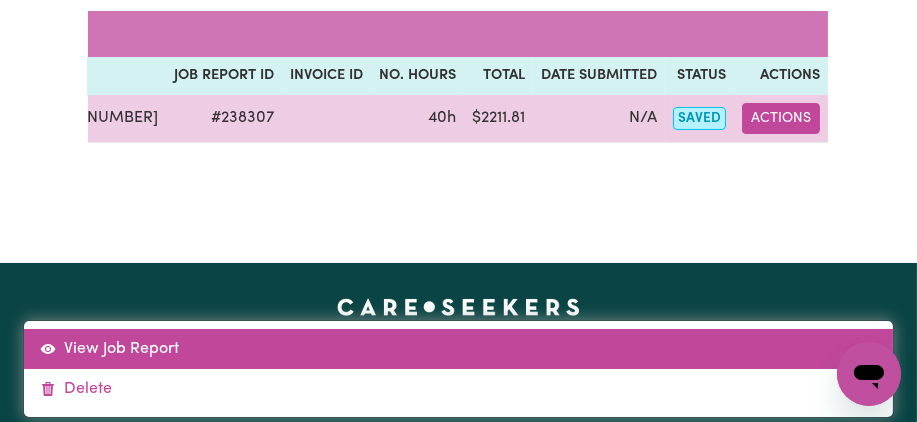 click on "View Job Report" at bounding box center [458, 349] 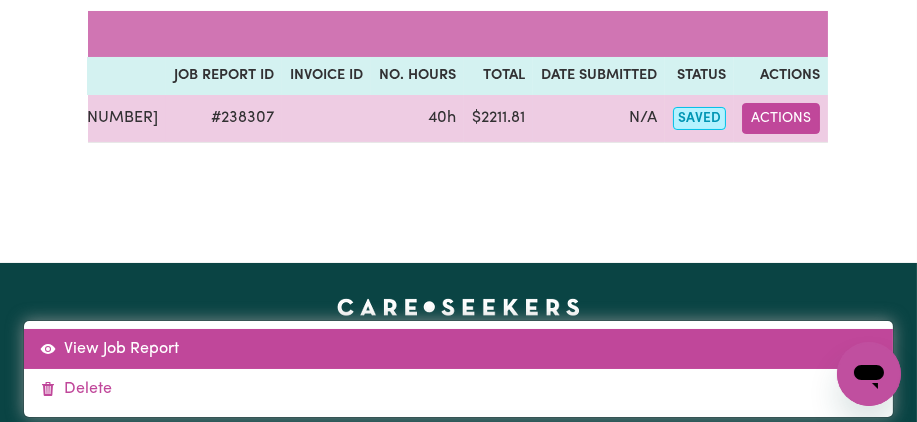select on "pm" 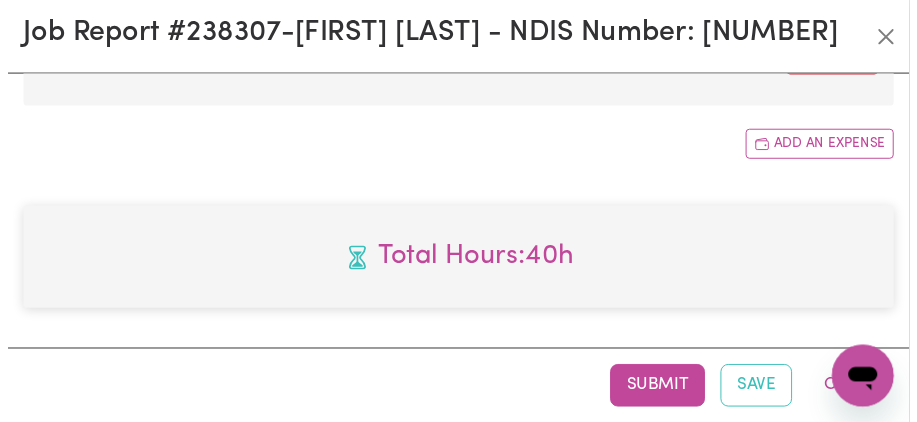 scroll, scrollTop: 6047, scrollLeft: 0, axis: vertical 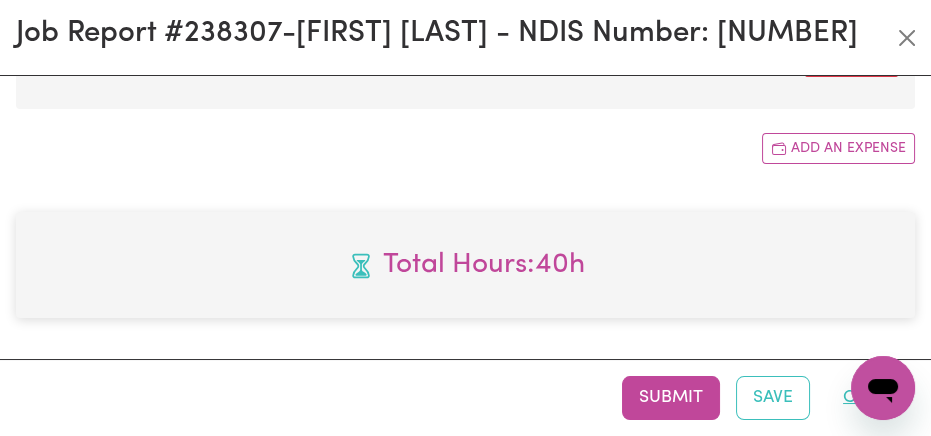 click on "Close" at bounding box center (870, 398) 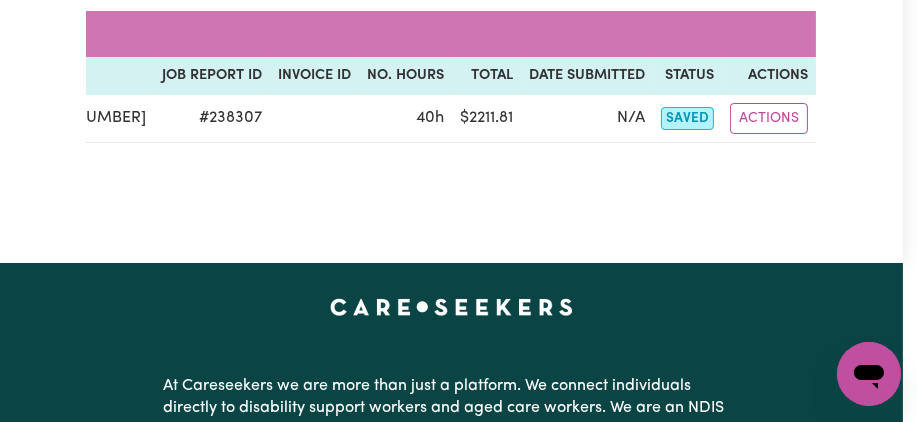 scroll, scrollTop: 0, scrollLeft: 933, axis: horizontal 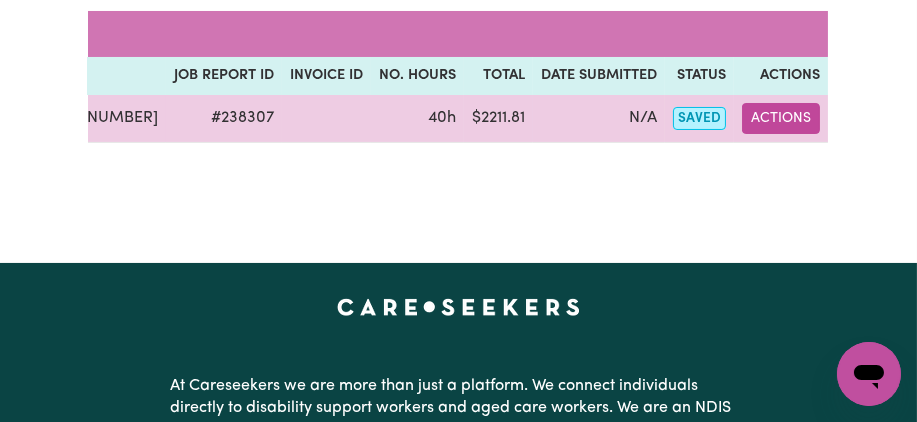 click on "Actions" at bounding box center [781, 118] 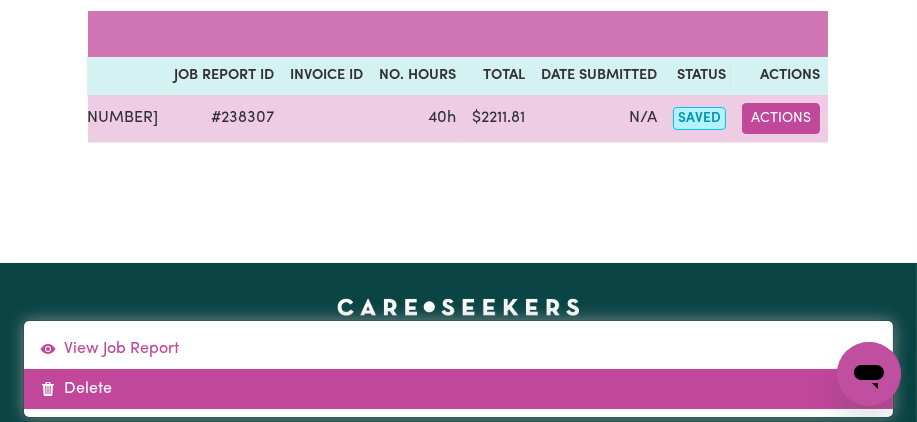 click on "Delete" at bounding box center [458, 389] 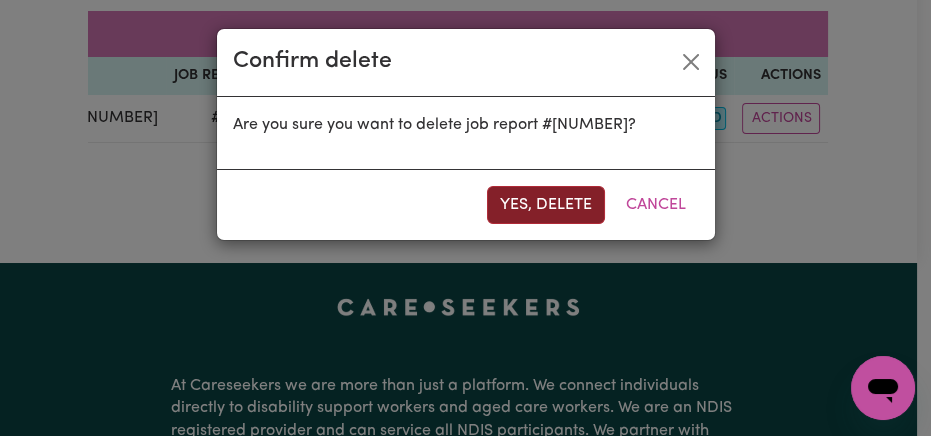 click on "Yes, delete" at bounding box center (546, 205) 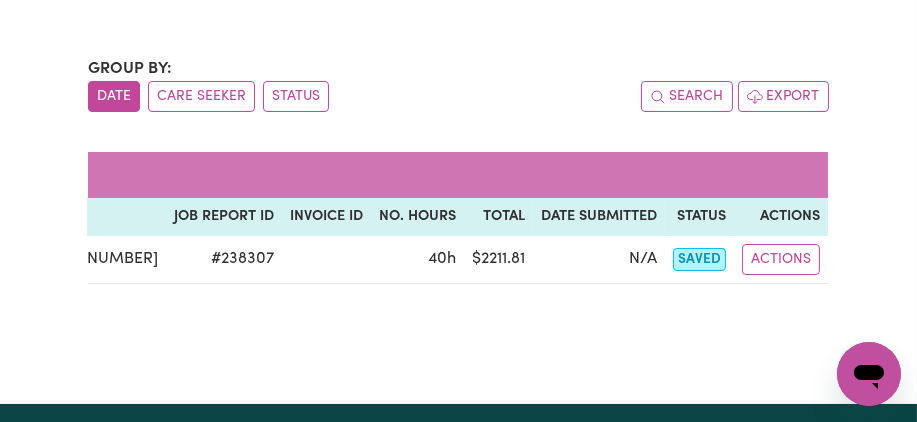 scroll, scrollTop: 0, scrollLeft: 5, axis: horizontal 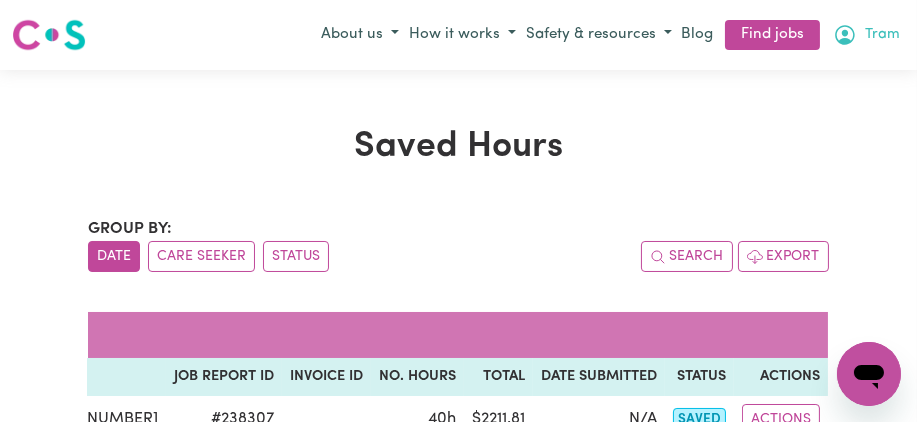 click 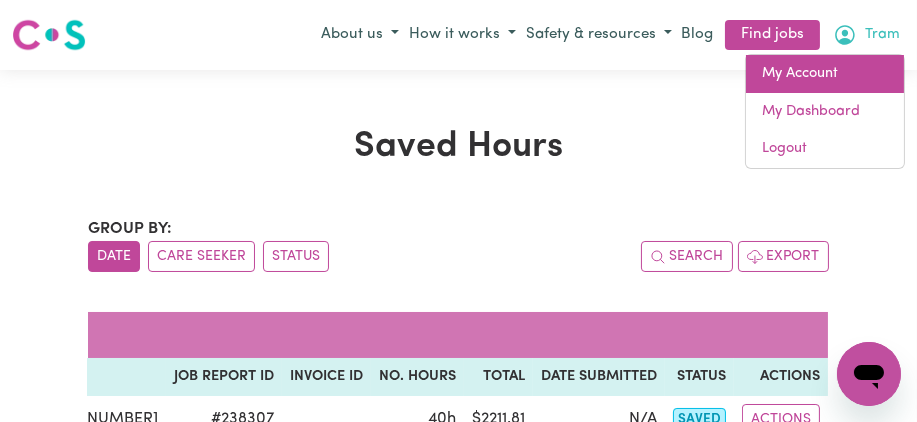 click on "My Account" at bounding box center [825, 74] 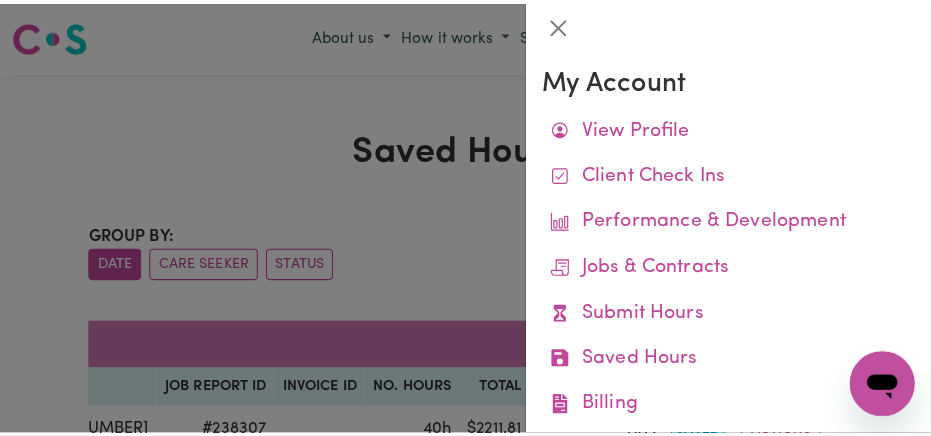 scroll, scrollTop: 0, scrollLeft: 0, axis: both 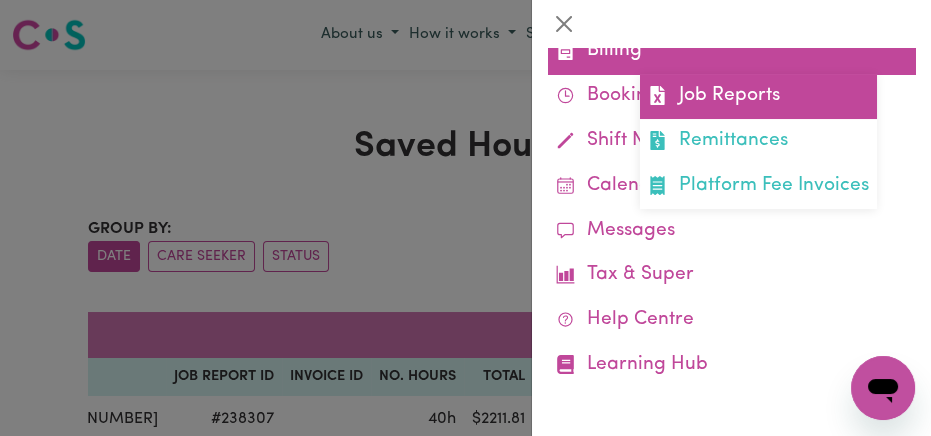 click on "Job Reports" at bounding box center (758, 96) 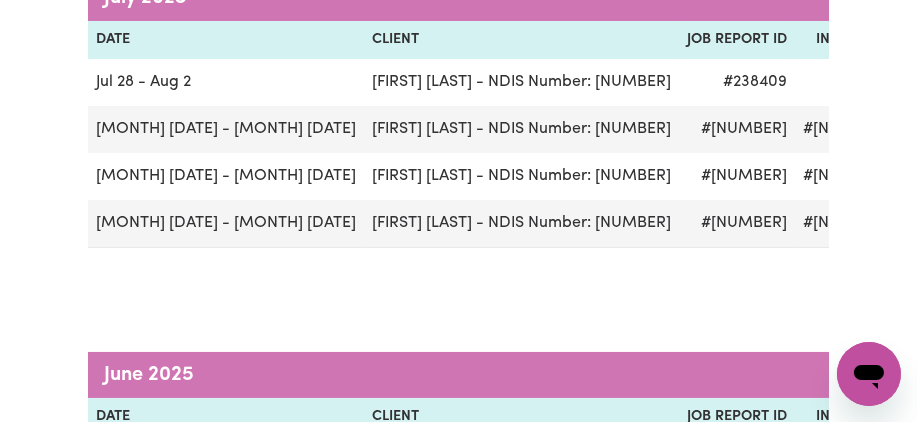 scroll, scrollTop: 340, scrollLeft: 0, axis: vertical 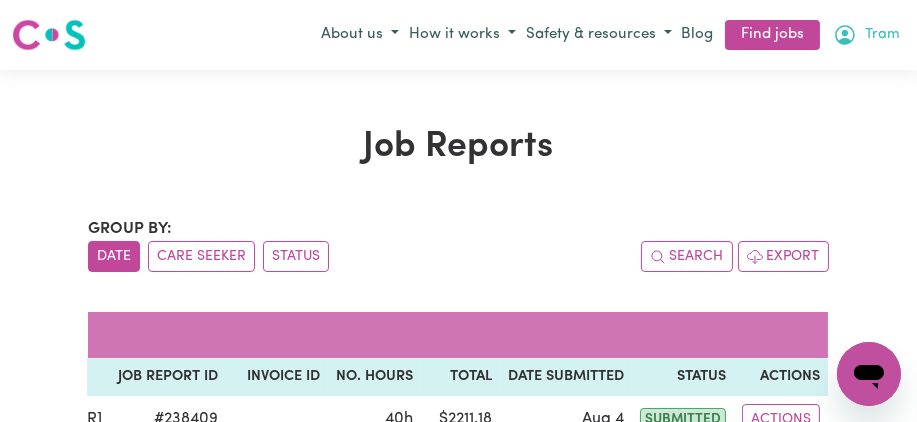 click 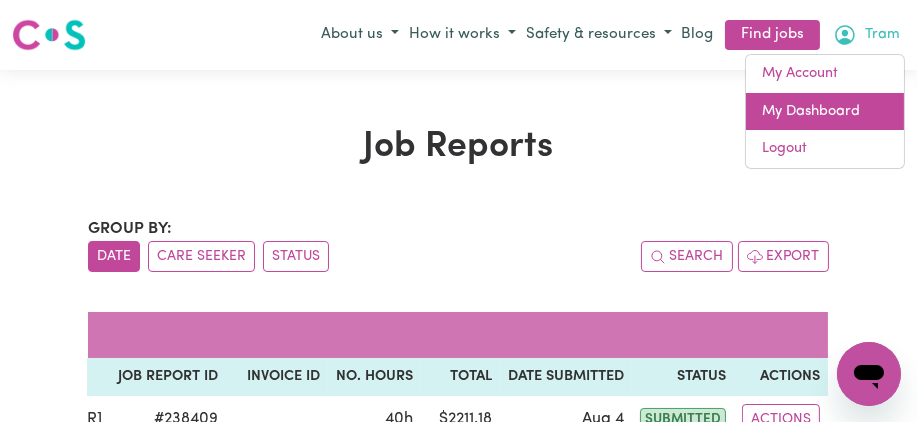 click on "My Dashboard" at bounding box center (825, 112) 